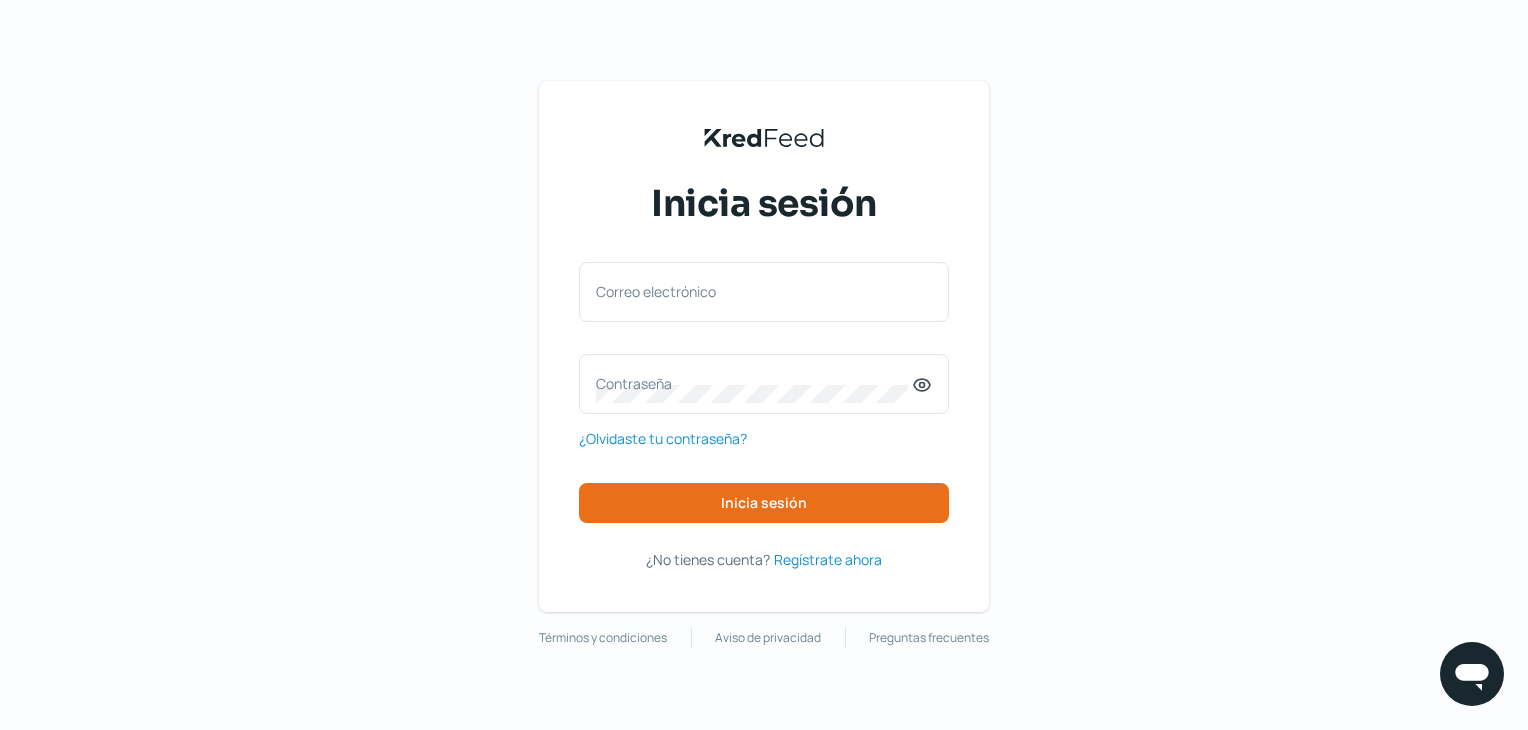 scroll, scrollTop: 0, scrollLeft: 0, axis: both 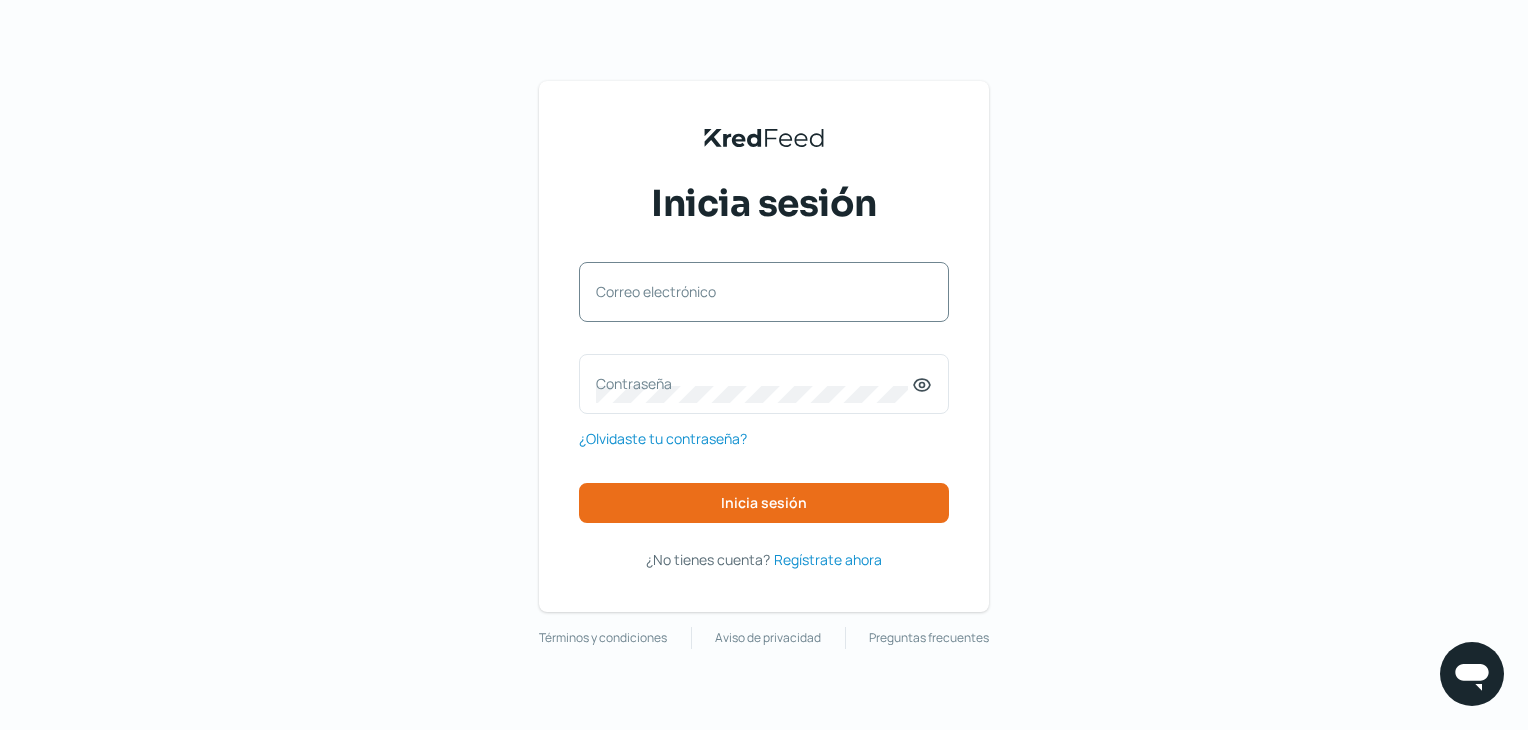 click on "Correo electrónico" at bounding box center [754, 291] 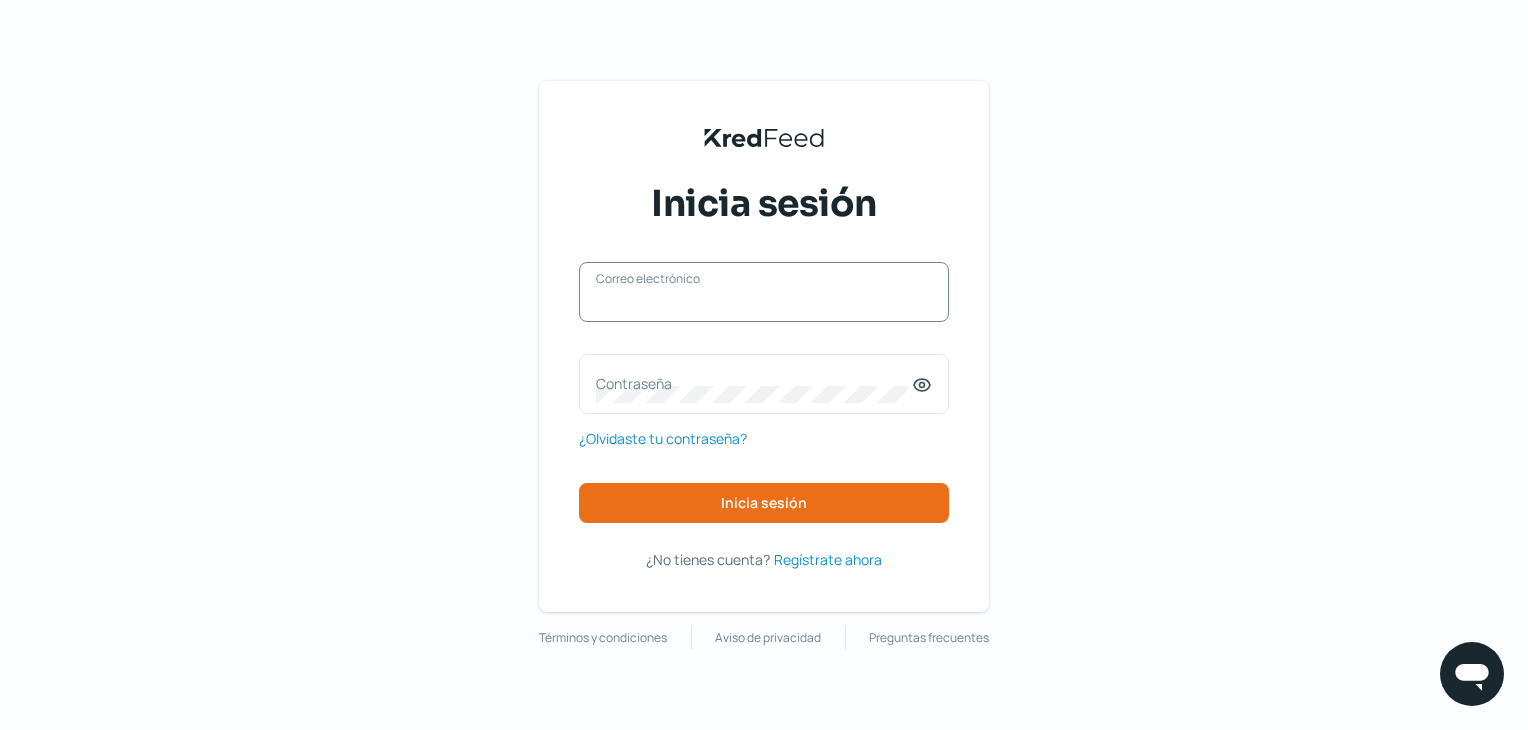 click on "Correo electrónico" at bounding box center [764, 302] 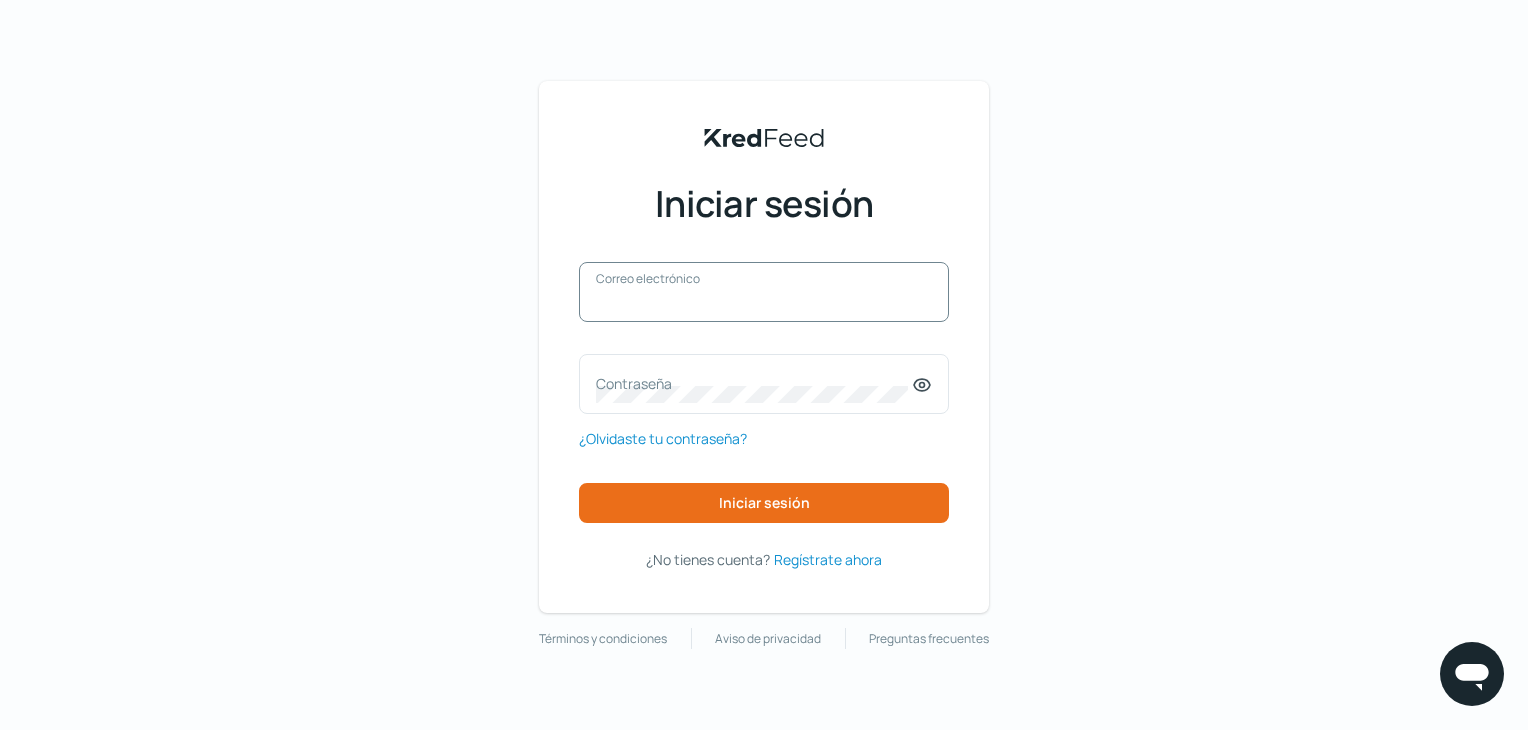 click on "Correo electrónico" at bounding box center [764, 302] 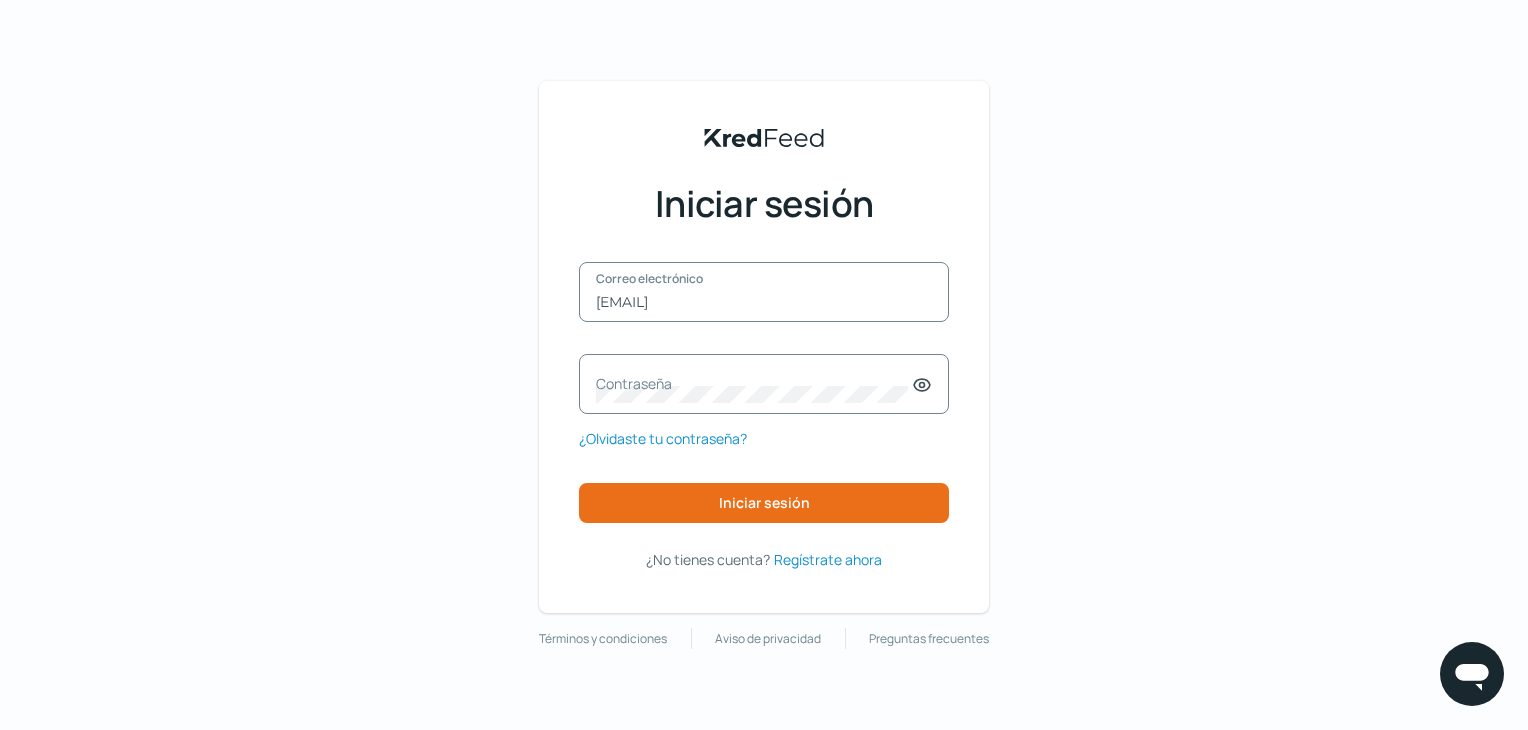 type on "[EMAIL]" 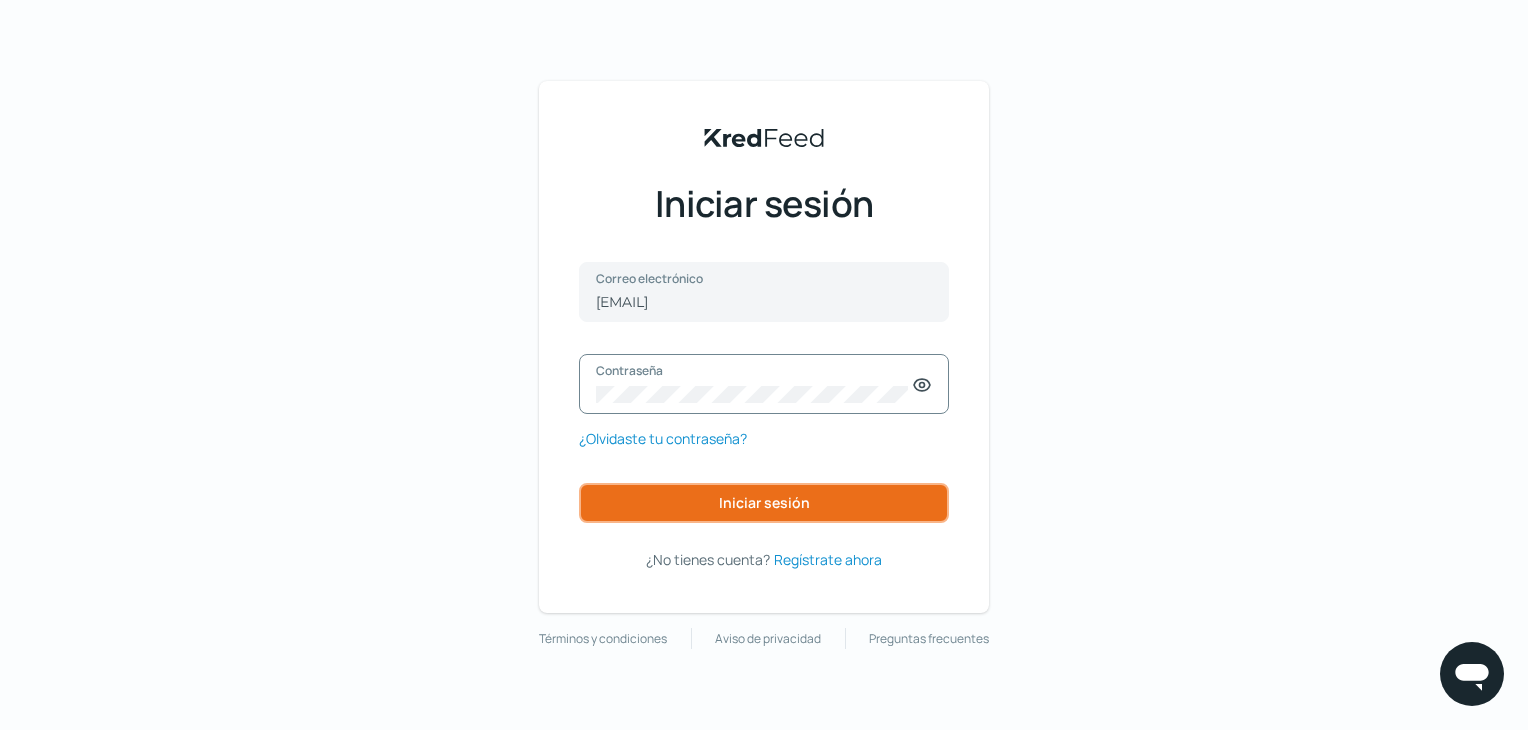 click on "Iniciar sesión" at bounding box center [764, 502] 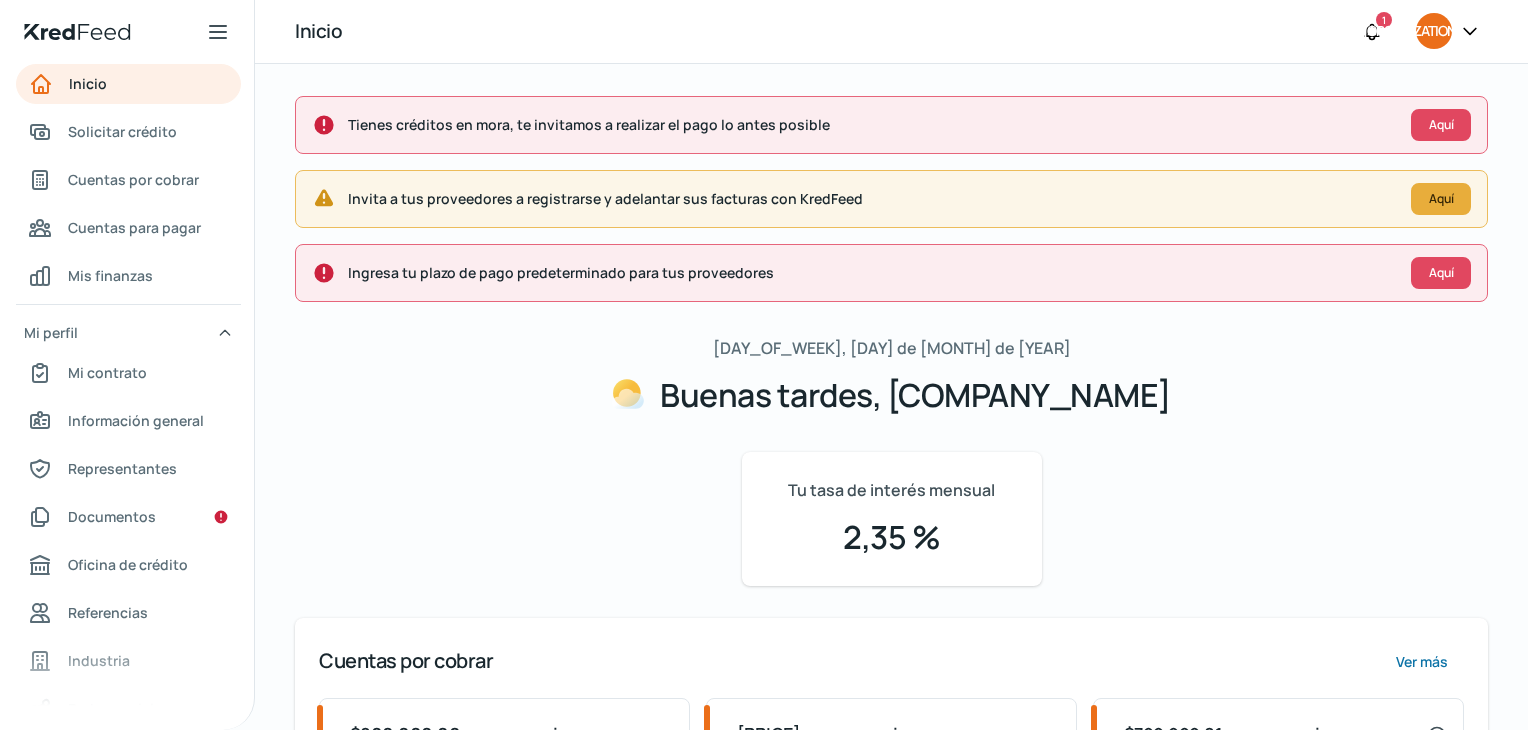scroll, scrollTop: 0, scrollLeft: 0, axis: both 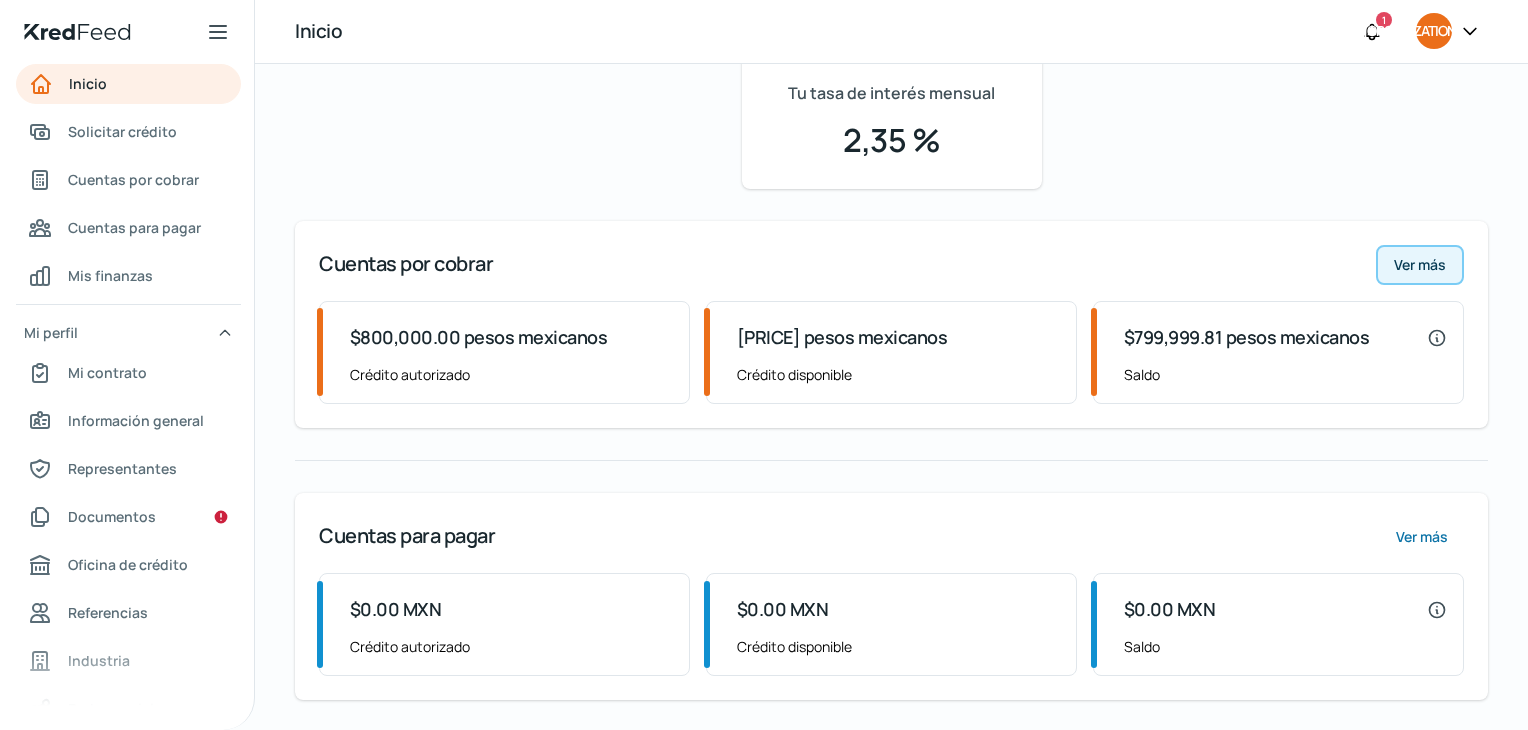 click on "Ver más" at bounding box center [1420, 264] 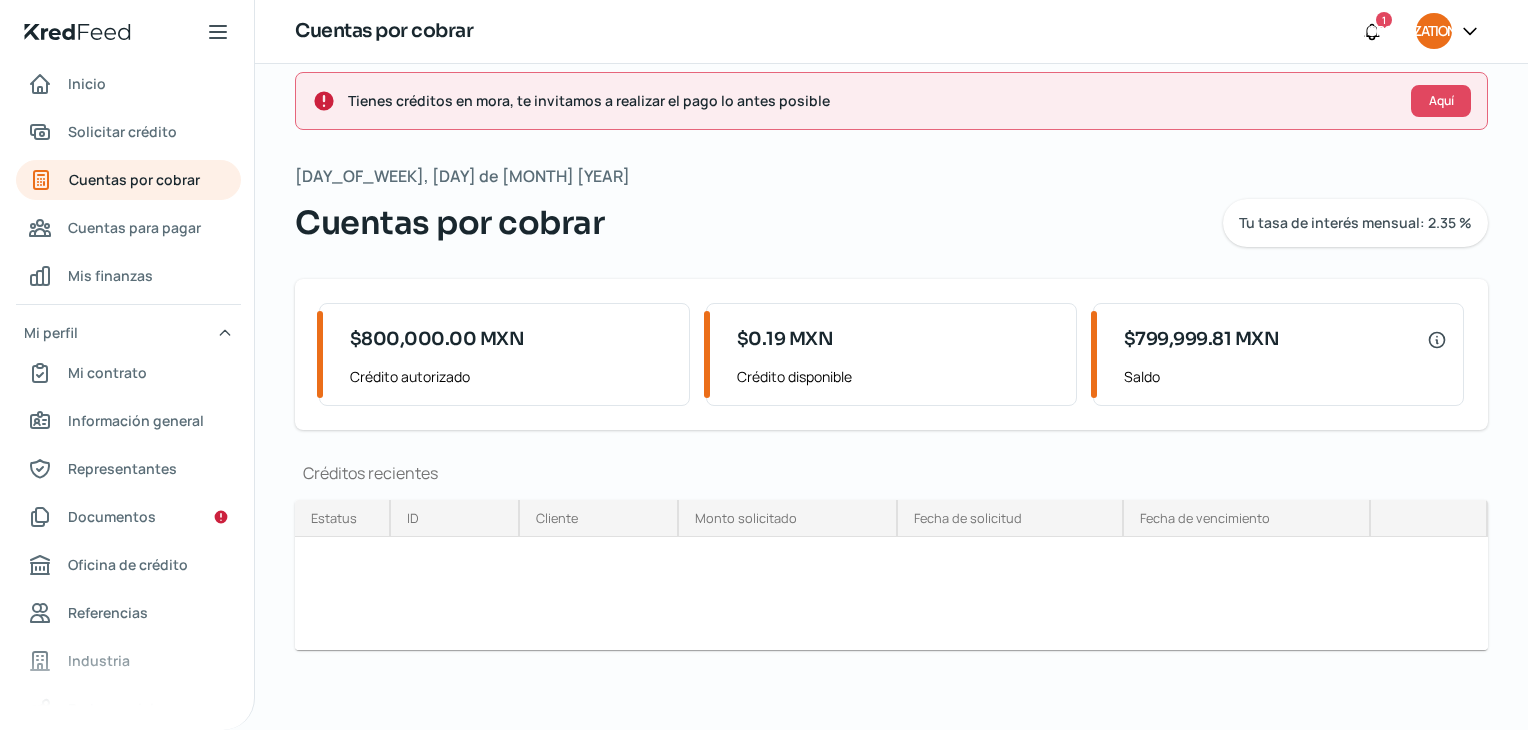 scroll, scrollTop: 0, scrollLeft: 0, axis: both 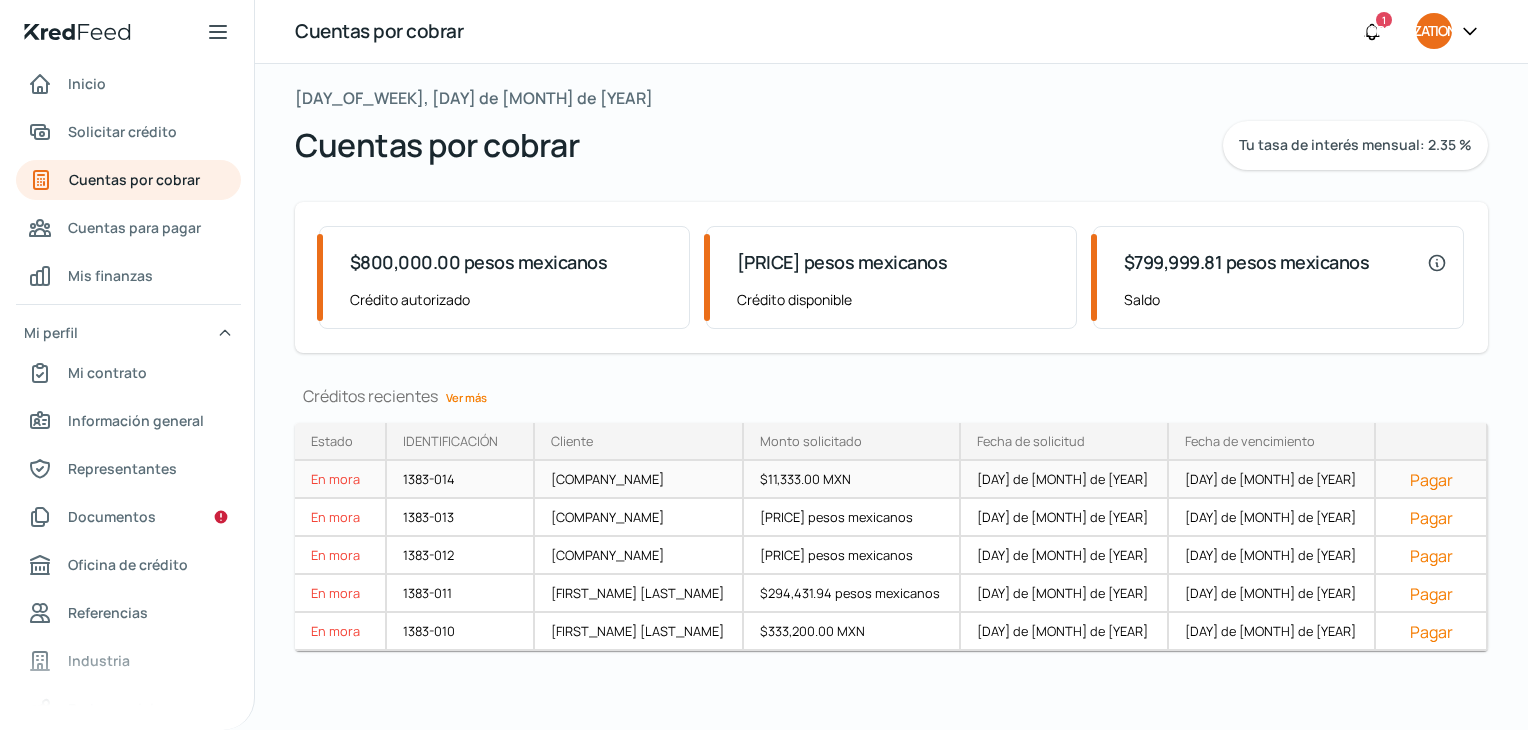 click on "Pagar" at bounding box center (1431, 480) 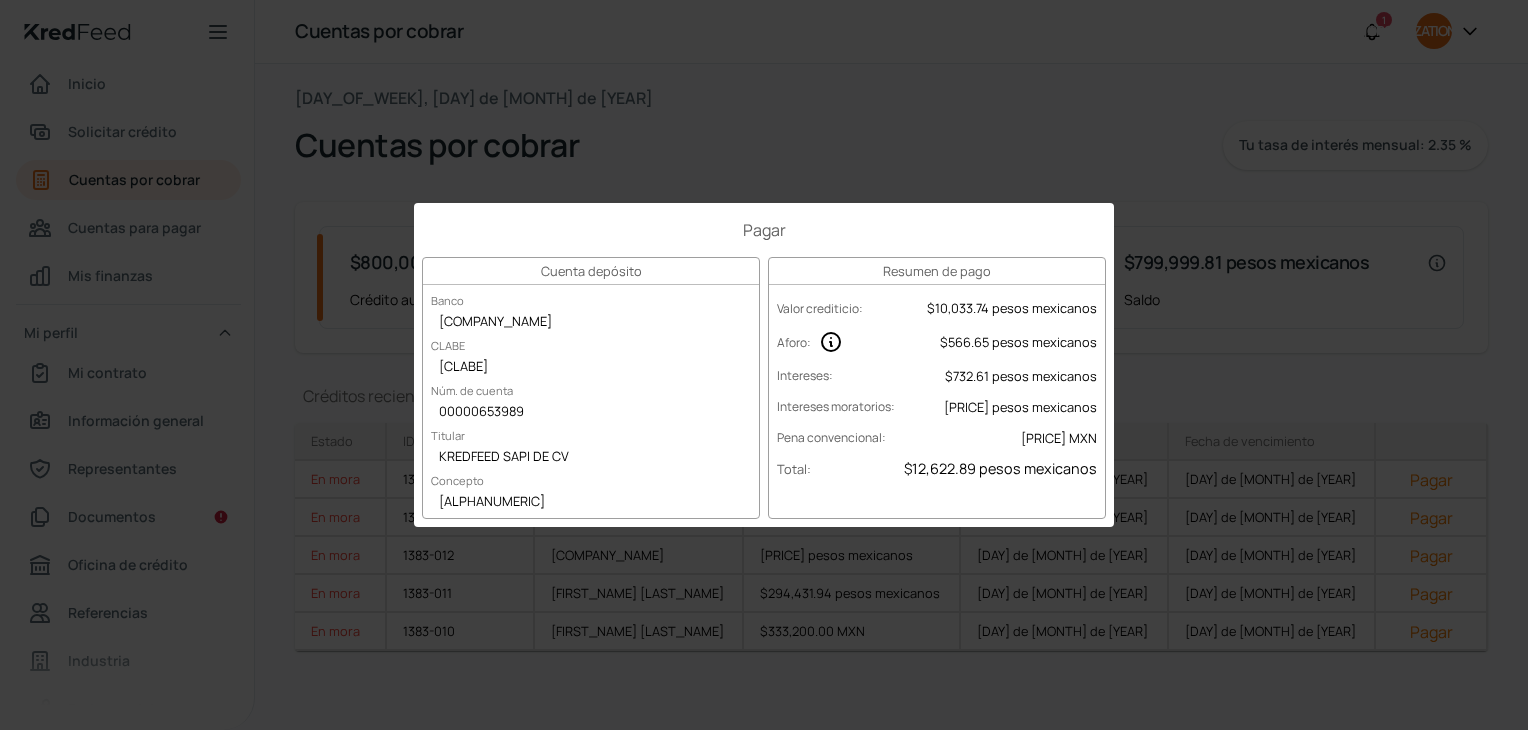 click on "Pagar Cuenta depósito Banco Ve por más CLABE [CLABE] Núm. de cuenta [ACCOUNT_NUMBER] Titular [COMPANY_NAME] Concepto [ALPHANUMERIC] Resumen de pago Valor crediticio  : [PRICE] pesos mexicanos Aforo  : [PRICE] pesos mexicanos Intereses  : [PRICE] pesos mexicanos Intereses moratorios  : [PRICE] pesos mexicanos Pena convencional  : [PRICE] MXN Total  : [PRICE] pesos mexicanos" at bounding box center [764, 365] 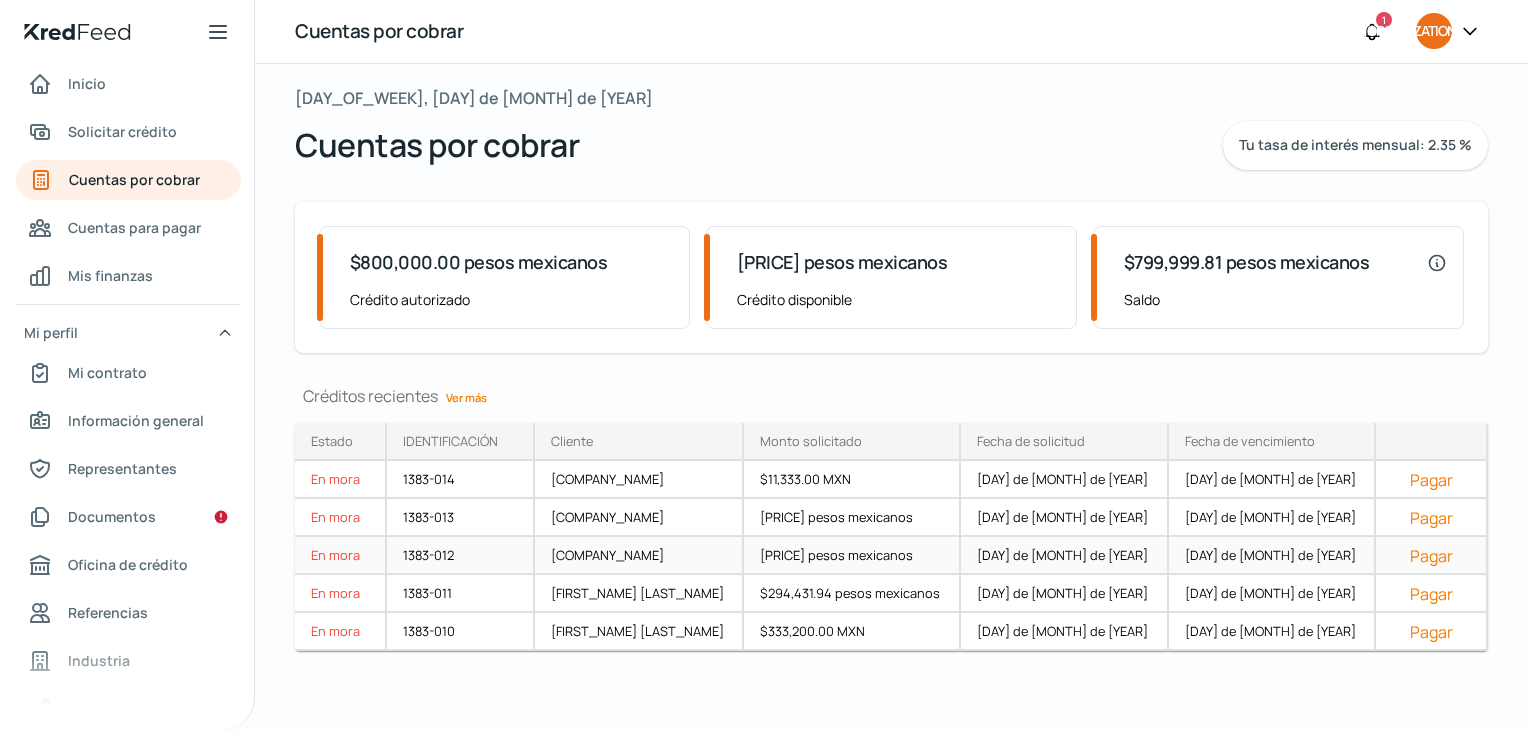 scroll, scrollTop: 0, scrollLeft: 0, axis: both 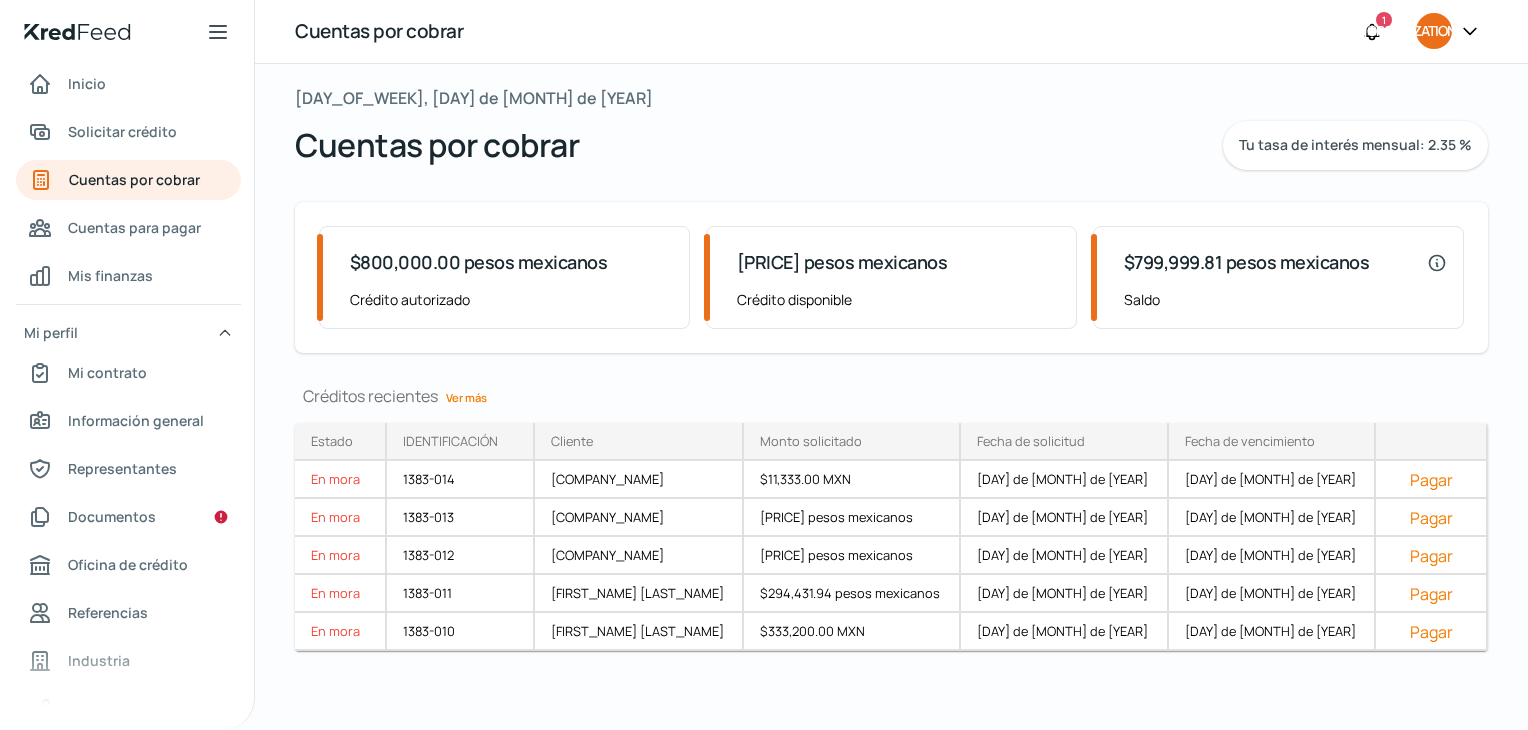 click on "Ver más" at bounding box center (466, 397) 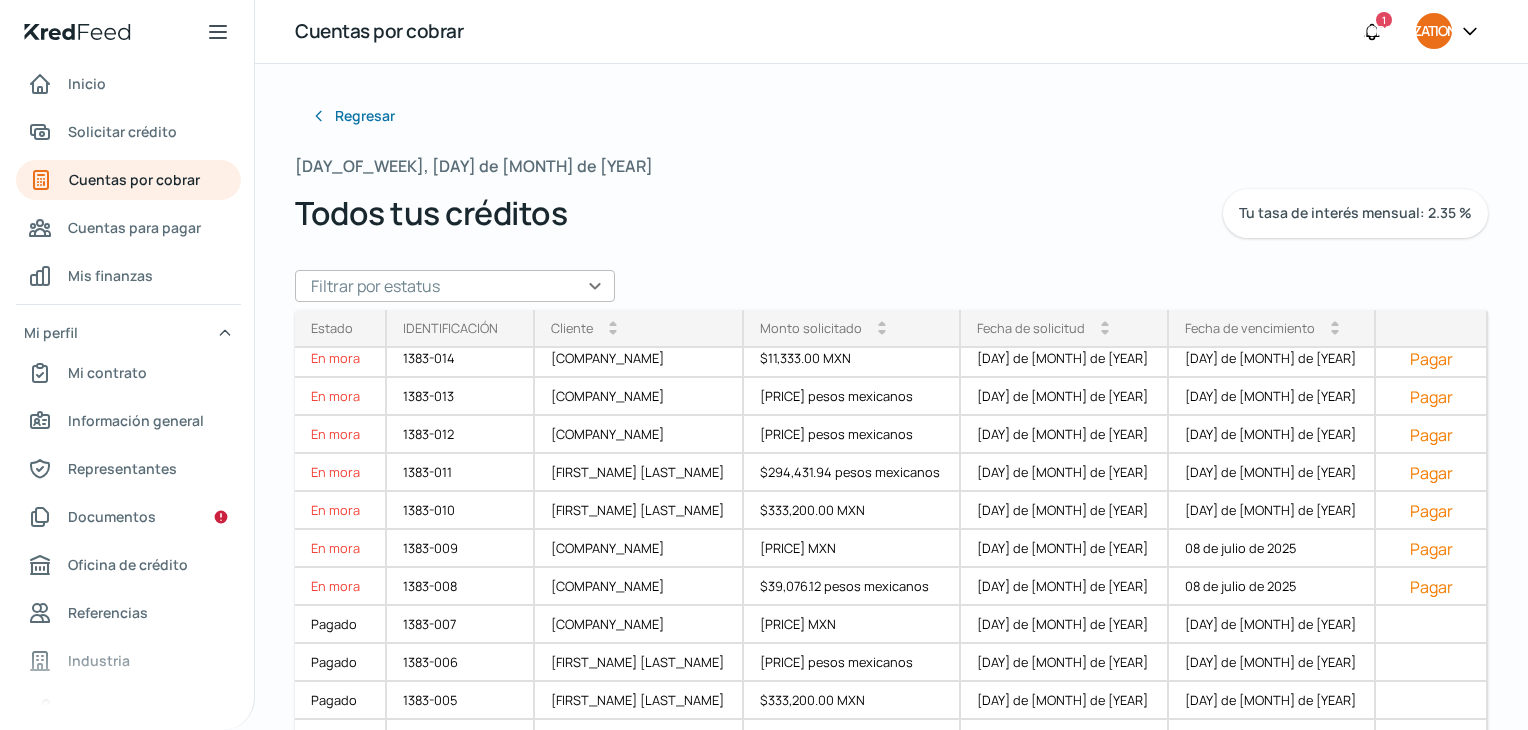 scroll, scrollTop: 0, scrollLeft: 0, axis: both 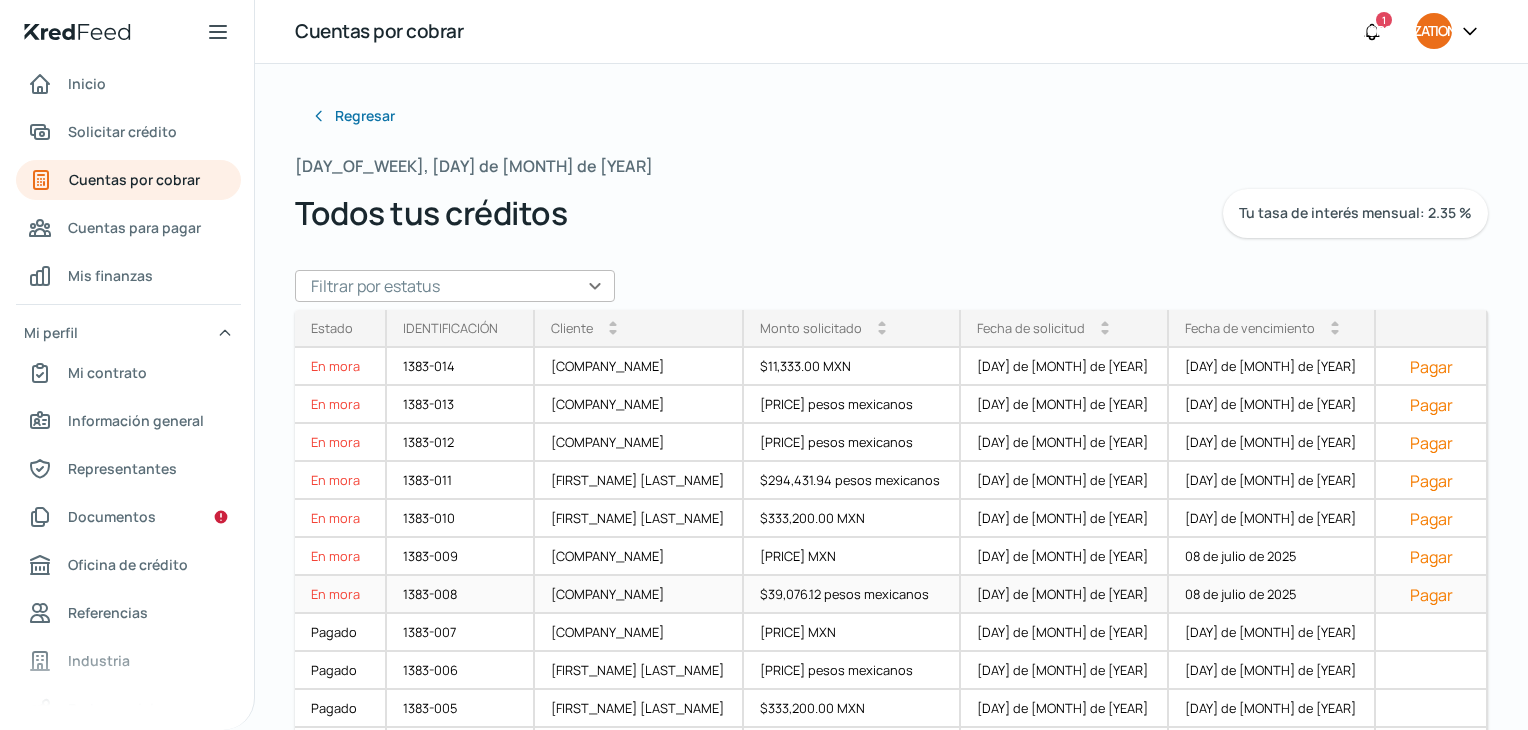 click on "Pagar" at bounding box center [1431, 595] 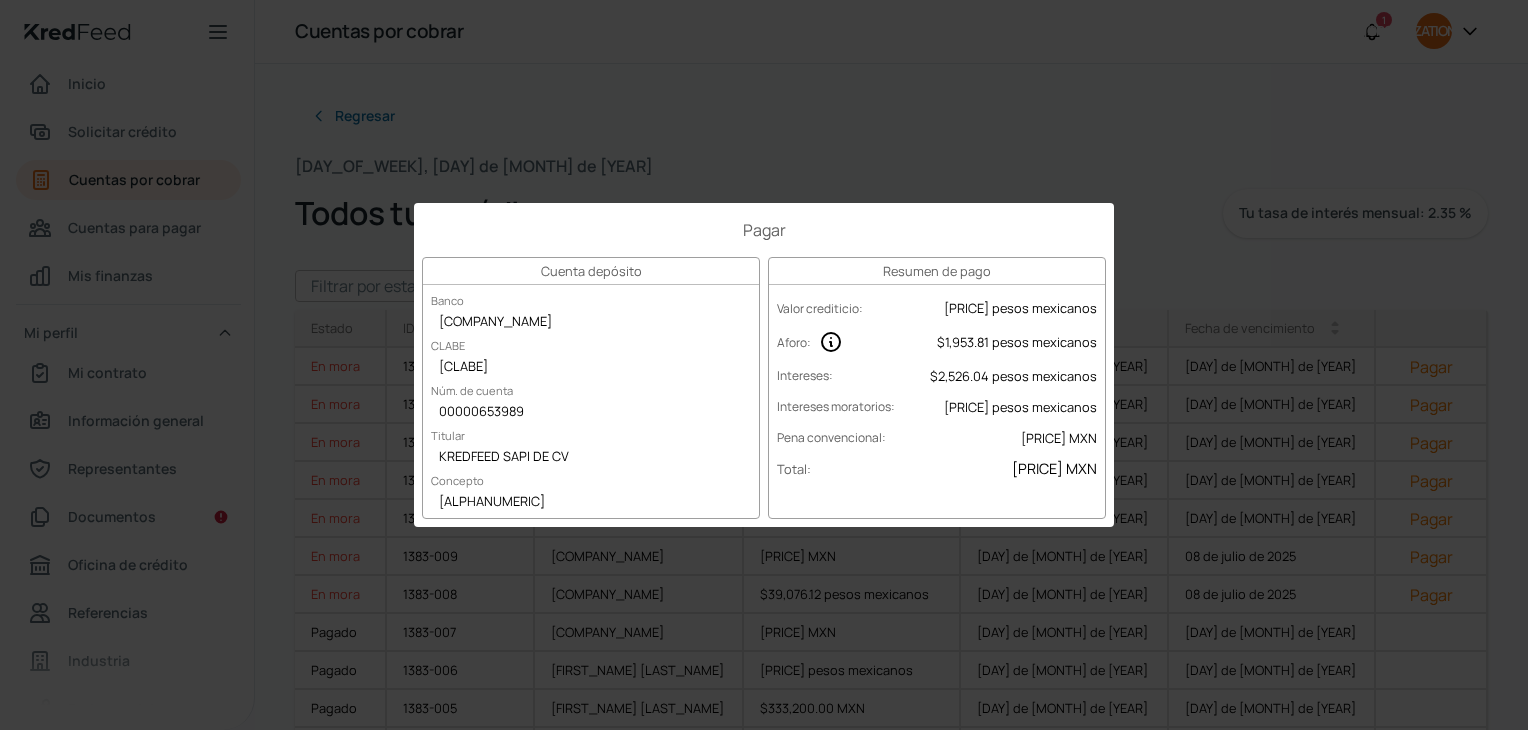 click on "Pagar Cuenta depósito Banco Ve por más CLABE [CLABE] Núm. de cuenta [ACCOUNT_NUMBER] Titular [COMPANY_NAME] Concepto [ALPHANUMERIC] Resumen de pago Valor crediticio  : [PRICE] pesos mexicanos Aforo  : [PRICE] pesos mexicanos Intereses  : [PRICE] pesos mexicanos Intereses moratorios  : [PRICE] pesos mexicanos Pena convencional  : [PRICE] MXN Total  : [PRICE] MXN" at bounding box center [764, 365] 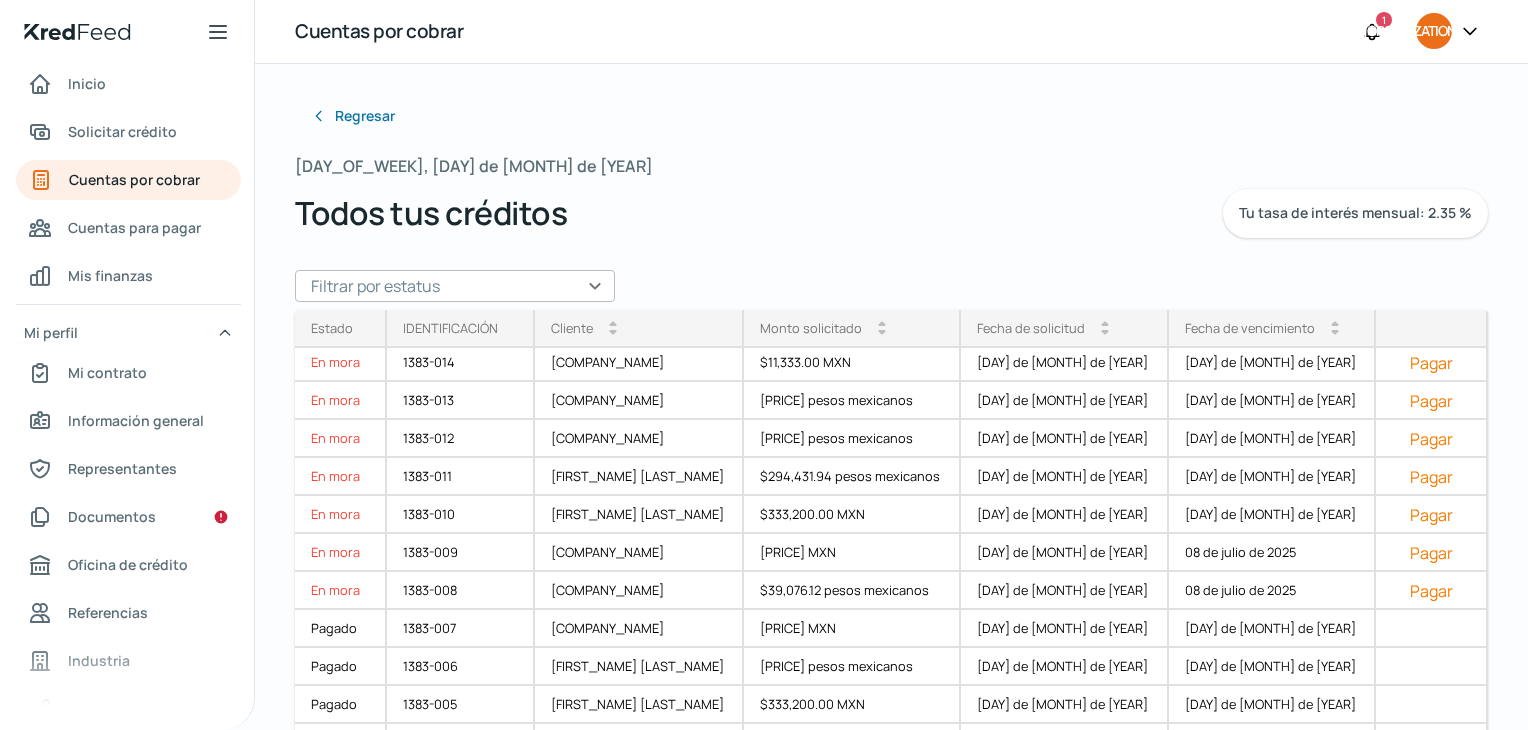 scroll, scrollTop: 0, scrollLeft: 0, axis: both 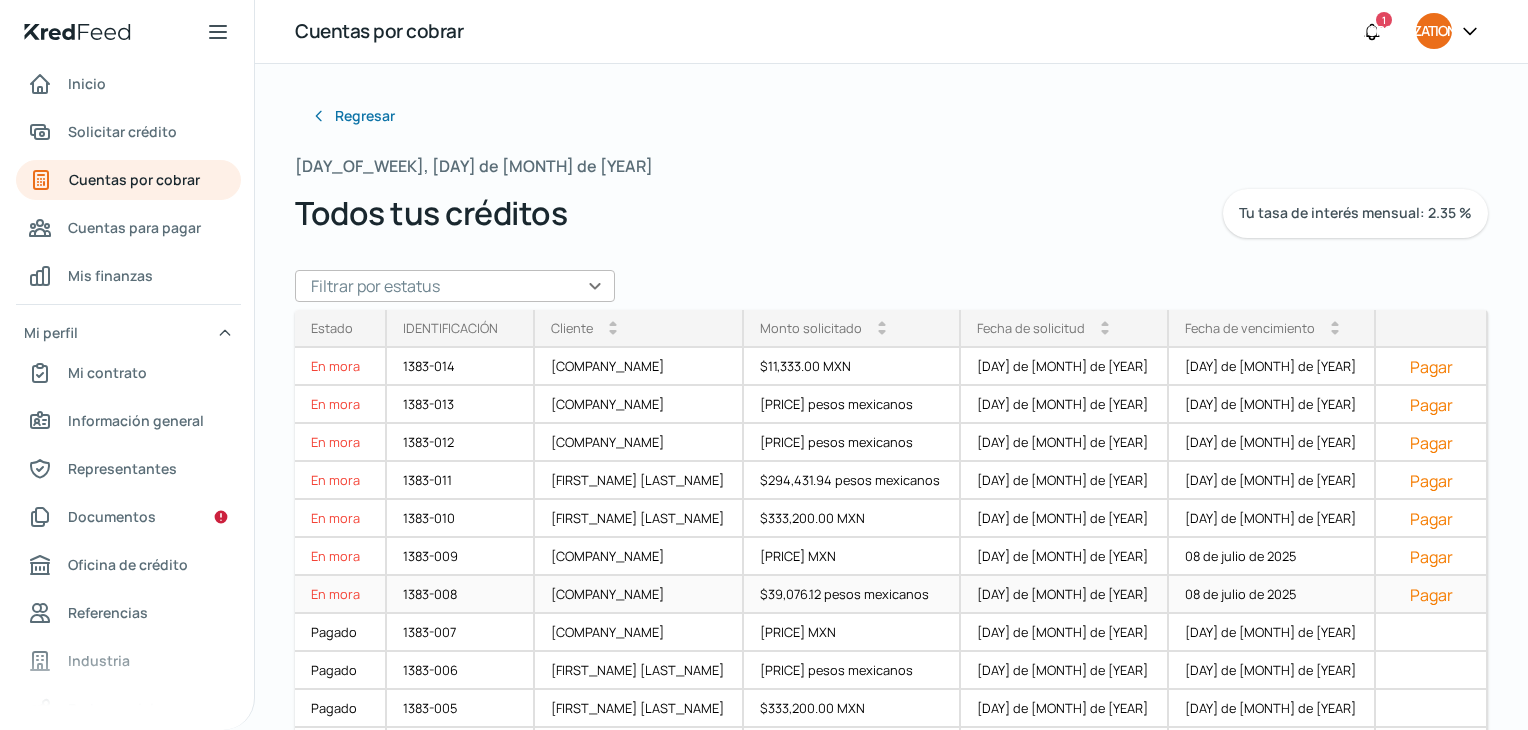 click on "Pagar" at bounding box center [1431, 595] 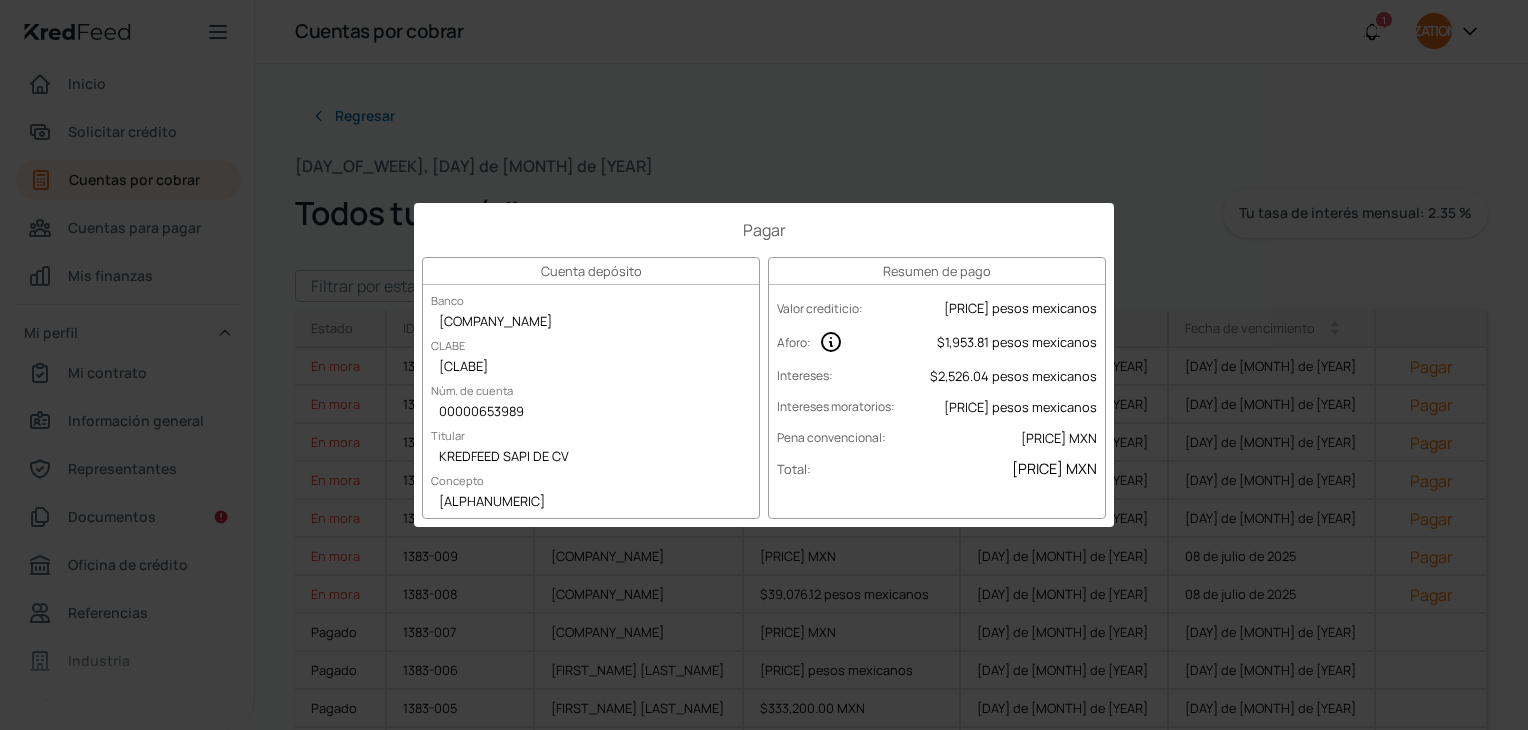 click on "Pagar Cuenta depósito Banco Ve por más CLABE [CLABE] Núm. de cuenta [ACCOUNT_NUMBER] Titular [COMPANY_NAME] Concepto [ALPHANUMERIC] Resumen de pago Valor crediticio  : [PRICE] pesos mexicanos Aforo  : [PRICE] pesos mexicanos Intereses  : [PRICE] pesos mexicanos Intereses moratorios  : [PRICE] pesos mexicanos Pena convencional  : [PRICE] MXN Total  : [PRICE] MXN" at bounding box center [764, 365] 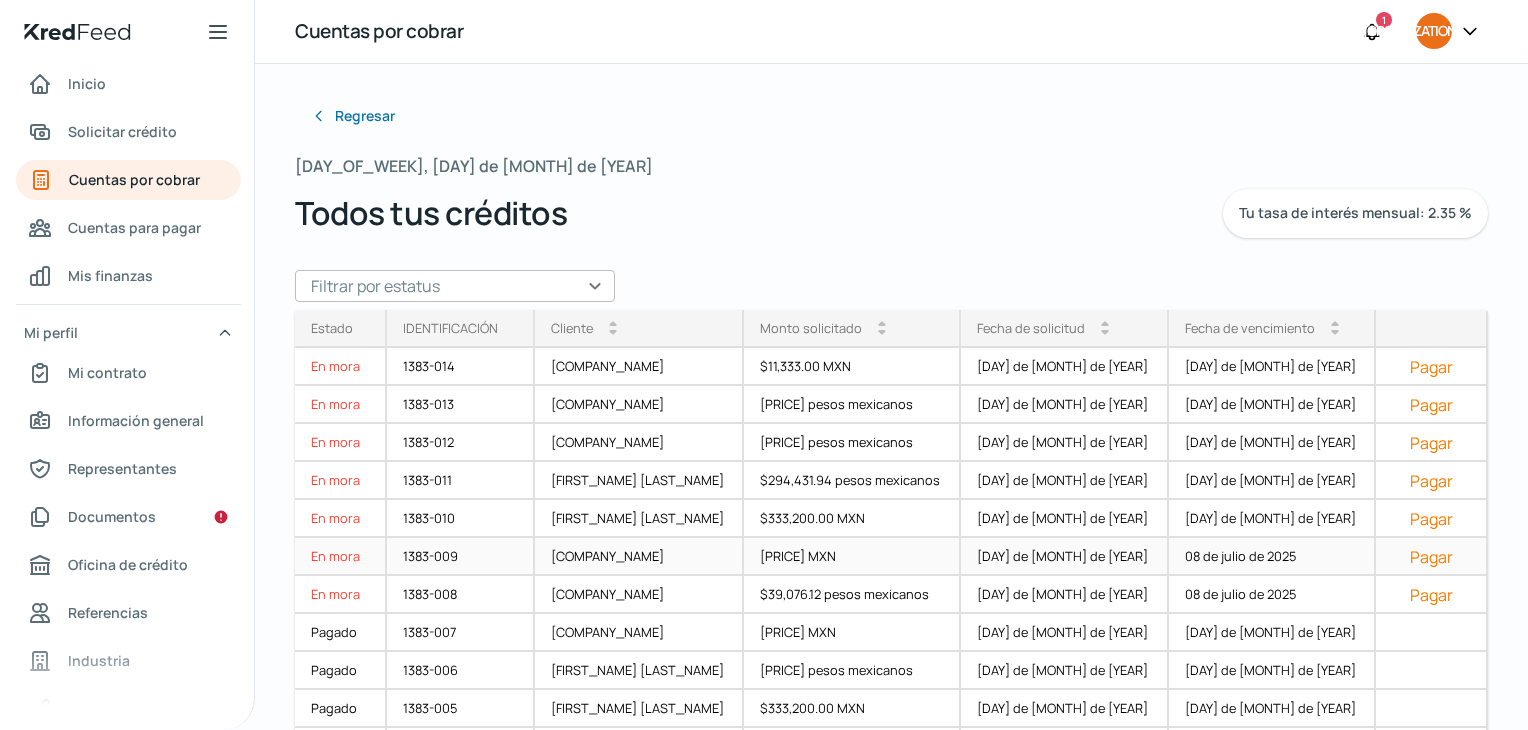 click on "Pagar" at bounding box center (1431, 557) 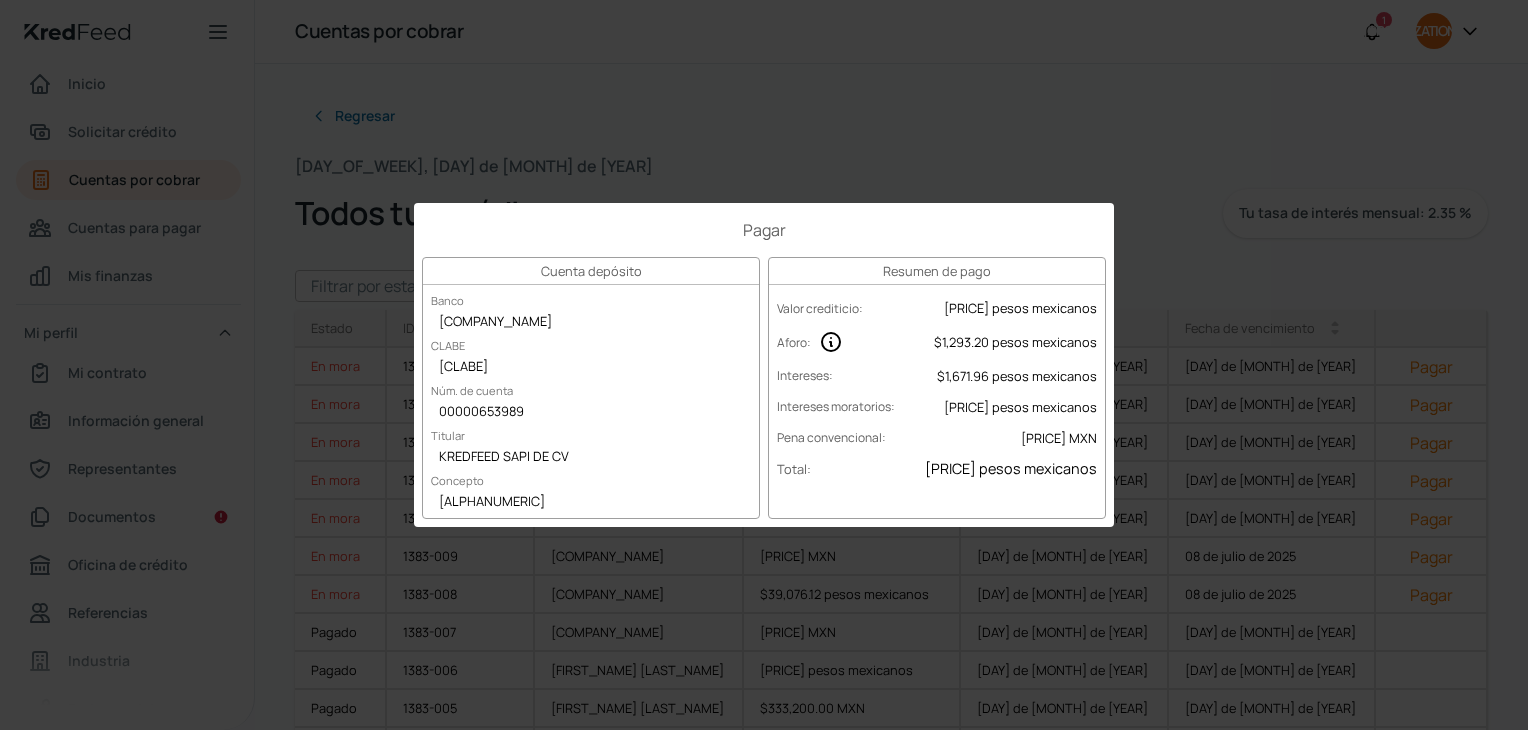 click on "Pagar Cuenta depósito Banco Ve por más CLABE [CLABE] Núm. de cuenta [ACCOUNT_NUMBER] Titular [COMPANY_NAME] Concepto [ALPHANUMERIC] Resumen de pago Valor crediticio  : [PRICE] pesos mexicanos Aforo  : [PRICE] pesos mexicanos Intereses  : [PRICE] pesos mexicanos Intereses moratorios  : [PRICE] pesos mexicanos Pena convencional  : [PRICE] MXN Total  : [PRICE] pesos mexicanos" at bounding box center (764, 365) 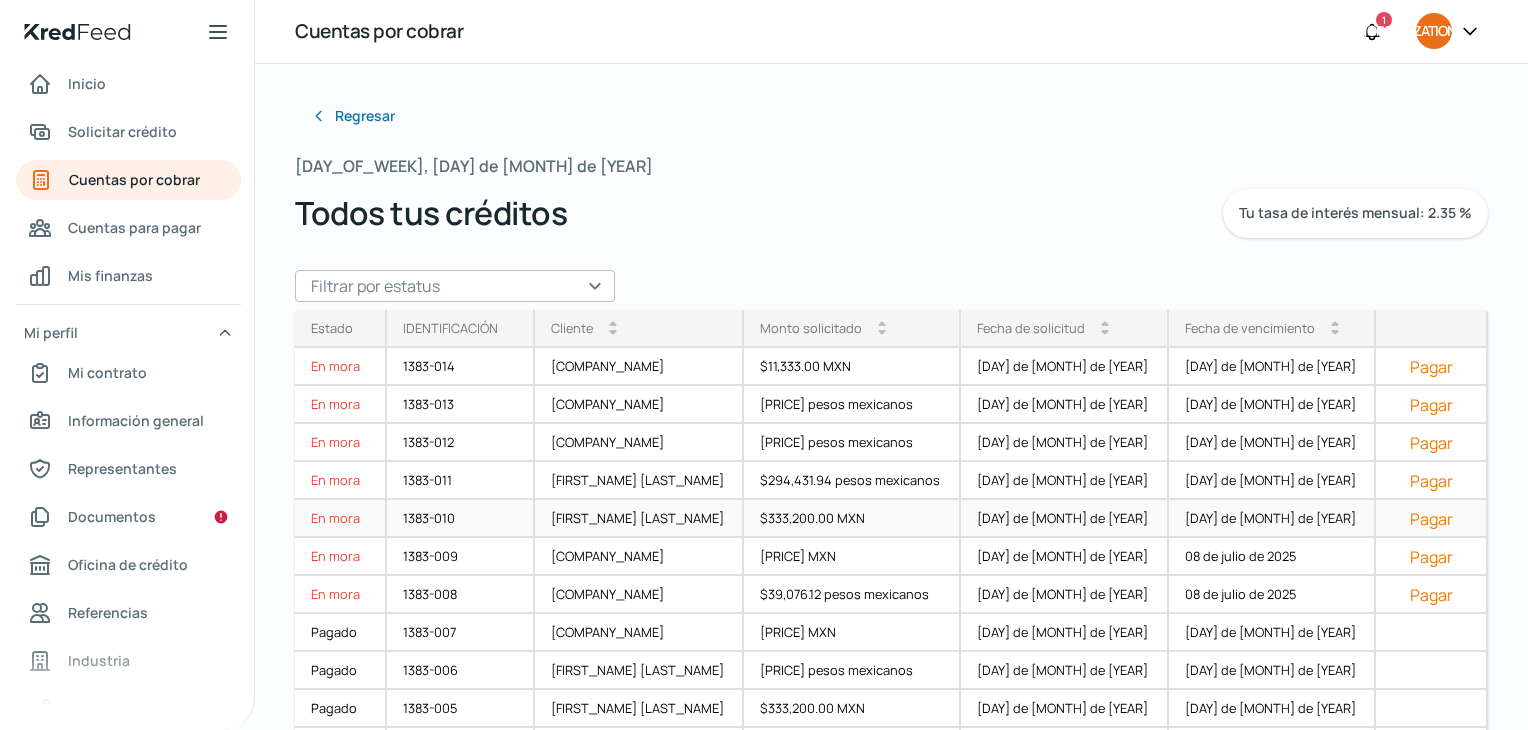 click on "Pagar" at bounding box center (1431, 519) 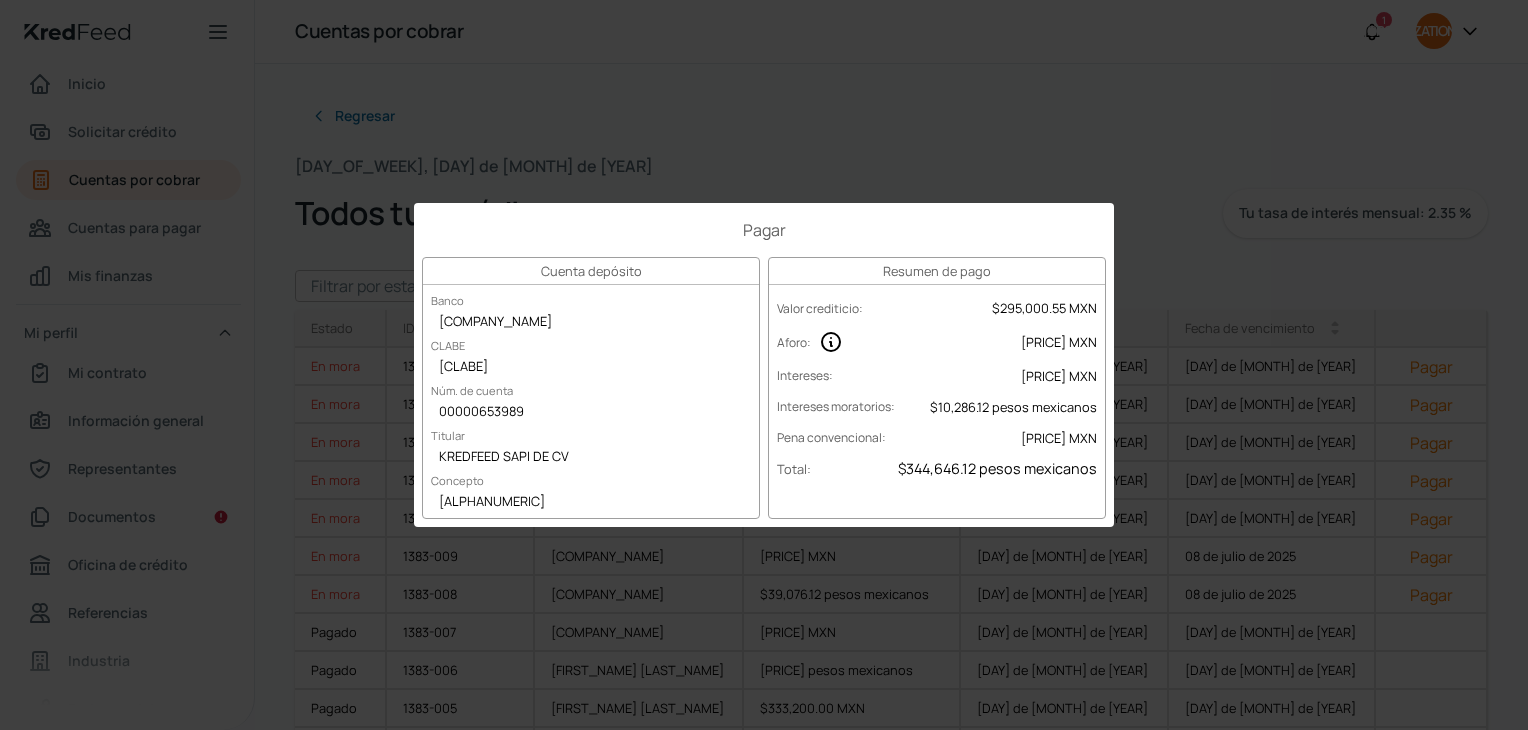 click on "Pagar Cuenta depósito Banco Ve por más CLABE [CLABE] Núm. de cuenta [ACCOUNT_NUMBER] Titular [COMPANY_NAME] Concepto [ALPHANUMERIC] Resumen de pago Valor crediticio  : [PRICE] MXN Aforo  : [PRICE] MXN Intereses  : [PRICE] MXN Intereses moratorios  : [PRICE] pesos mexicanos Pena convencional  : [PRICE] MXN Total  : [PRICE] pesos mexicanos" at bounding box center (764, 365) 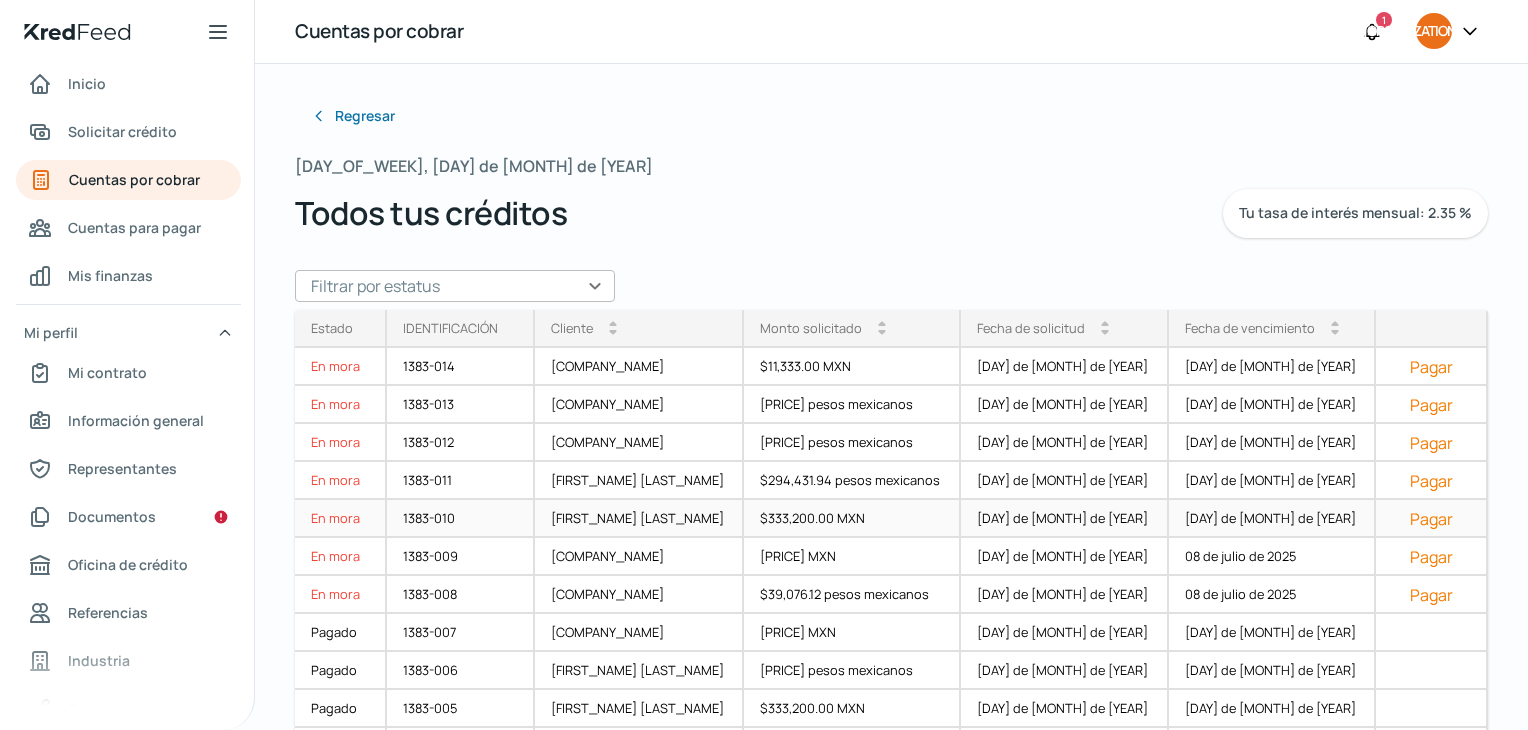 click on "Pagar" at bounding box center [1431, 519] 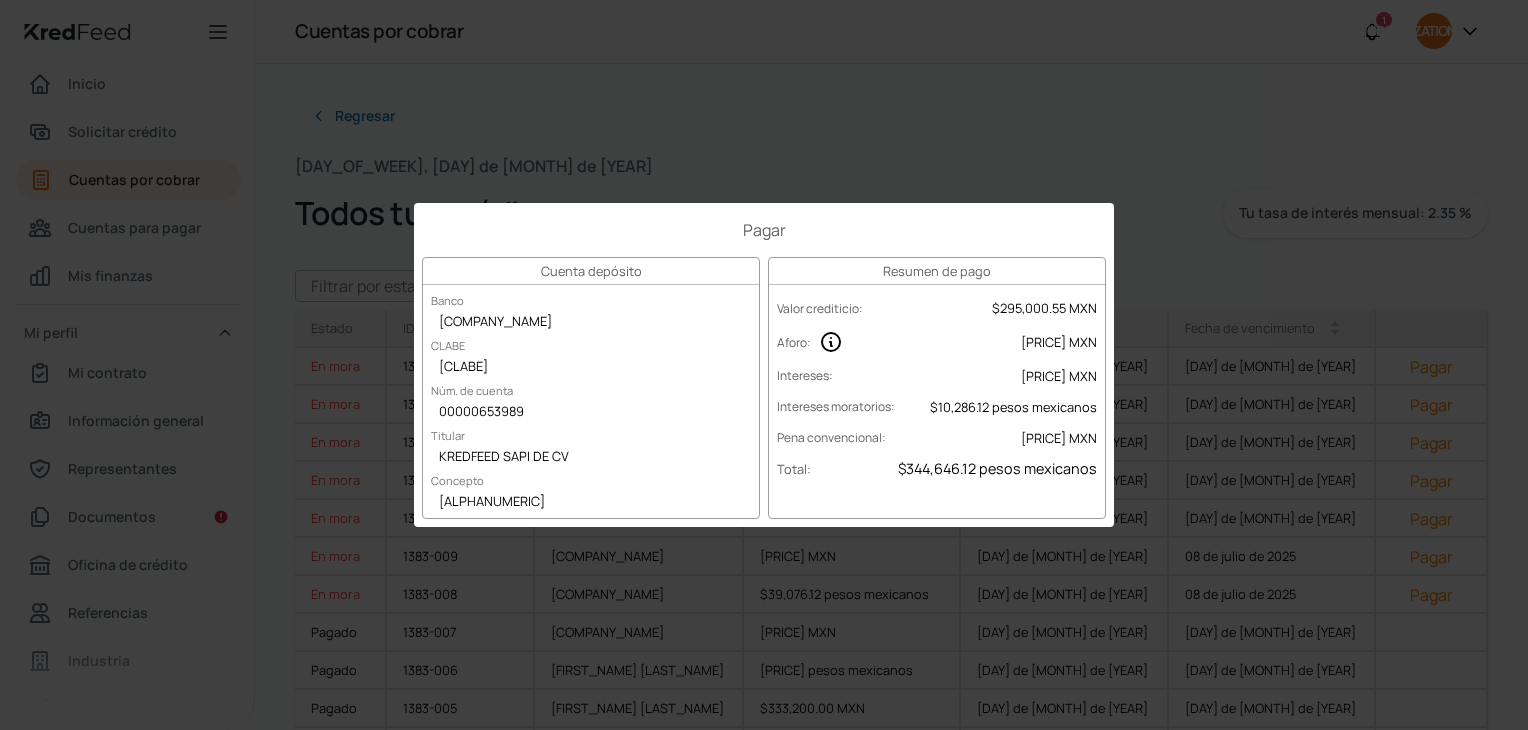 drag, startPoint x: 1117, startPoint y: 468, endPoint x: 1183, endPoint y: 139, distance: 335.55478 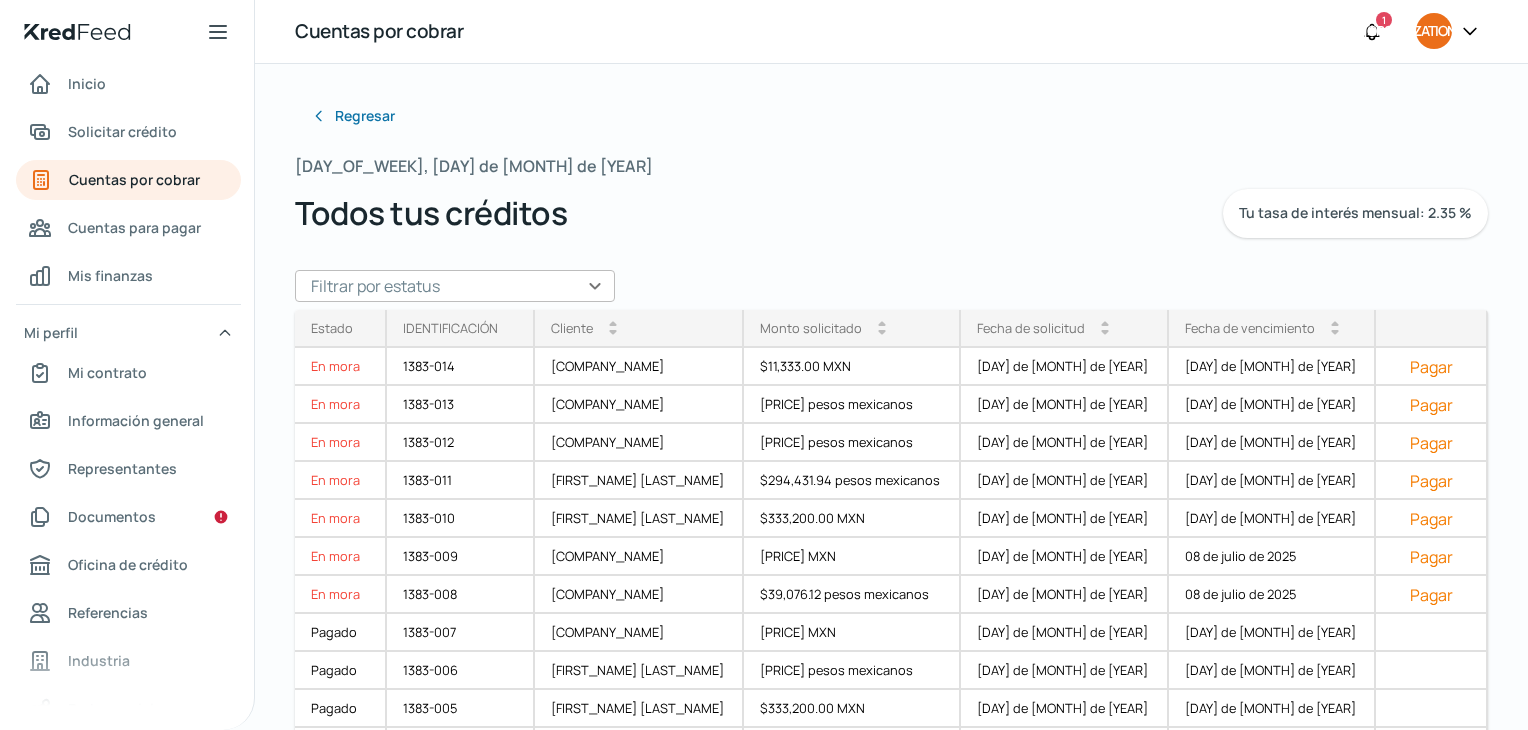click on "Pagar Cuenta depósito Banco Ve por más CLABE [CLABE] Núm. de cuenta [ACCOUNT_NUMBER] Titular [COMPANY_NAME] Concepto [ALPHANUMERIC] Resumen de pago Valor crediticio  : [PRICE] MXN Aforo  : [PRICE] MXN Intereses  : [PRICE] MXN Intereses moratorios  : [PRICE] pesos mexicanos Pena convencional  : [PRICE] MXN Total  : [PRICE] pesos mexicanos" at bounding box center [764, 365] 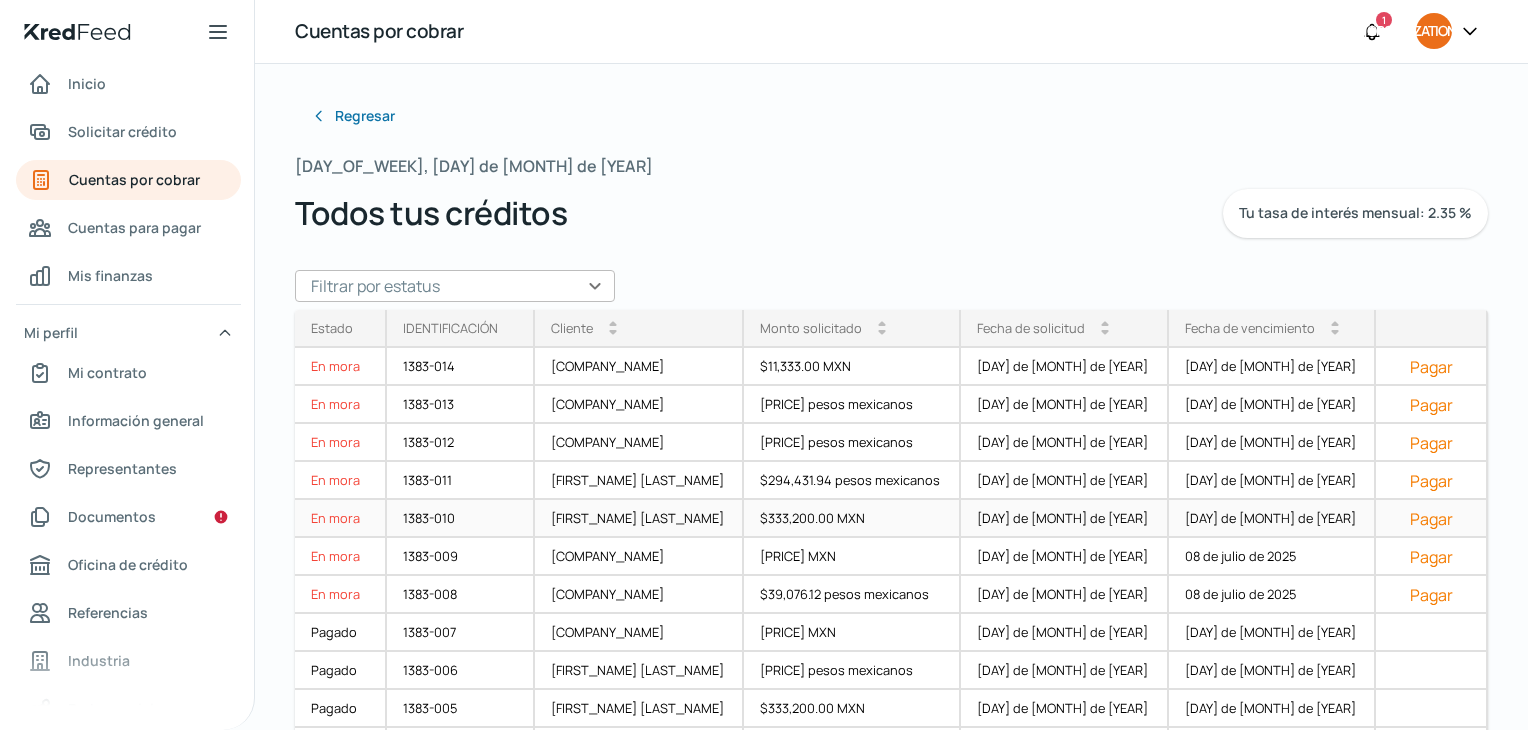 click on "Pagar" at bounding box center (1431, 519) 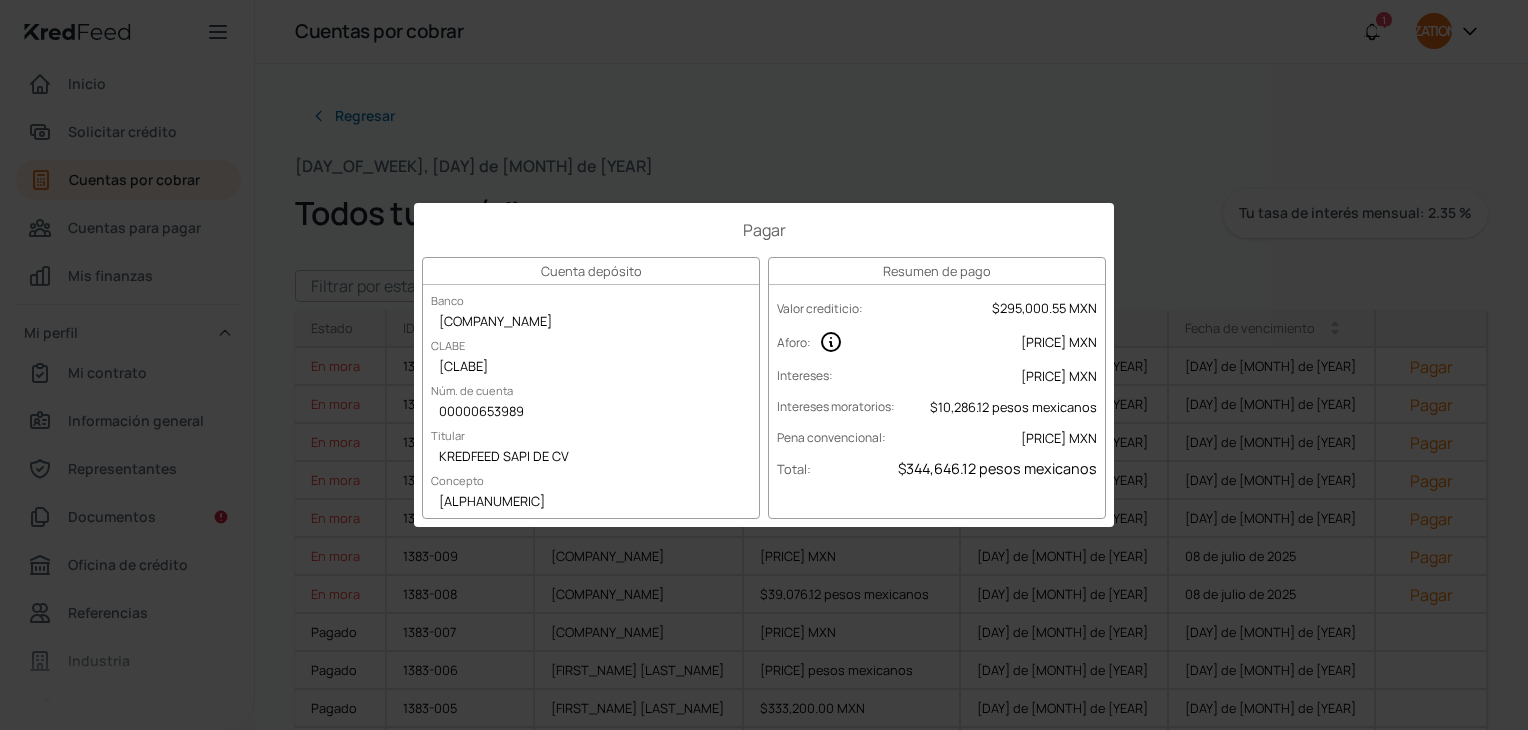 click on "Pagar Cuenta depósito Banco Ve por más CLABE [CLABE] Núm. de cuenta [ACCOUNT_NUMBER] Titular [COMPANY_NAME] Concepto [ALPHANUMERIC] Resumen de pago Valor crediticio  : [PRICE] MXN Aforo  : [PRICE] MXN Intereses  : [PRICE] MXN Intereses moratorios  : [PRICE] pesos mexicanos Pena convencional  : [PRICE] MXN Total  : [PRICE] pesos mexicanos" at bounding box center [764, 365] 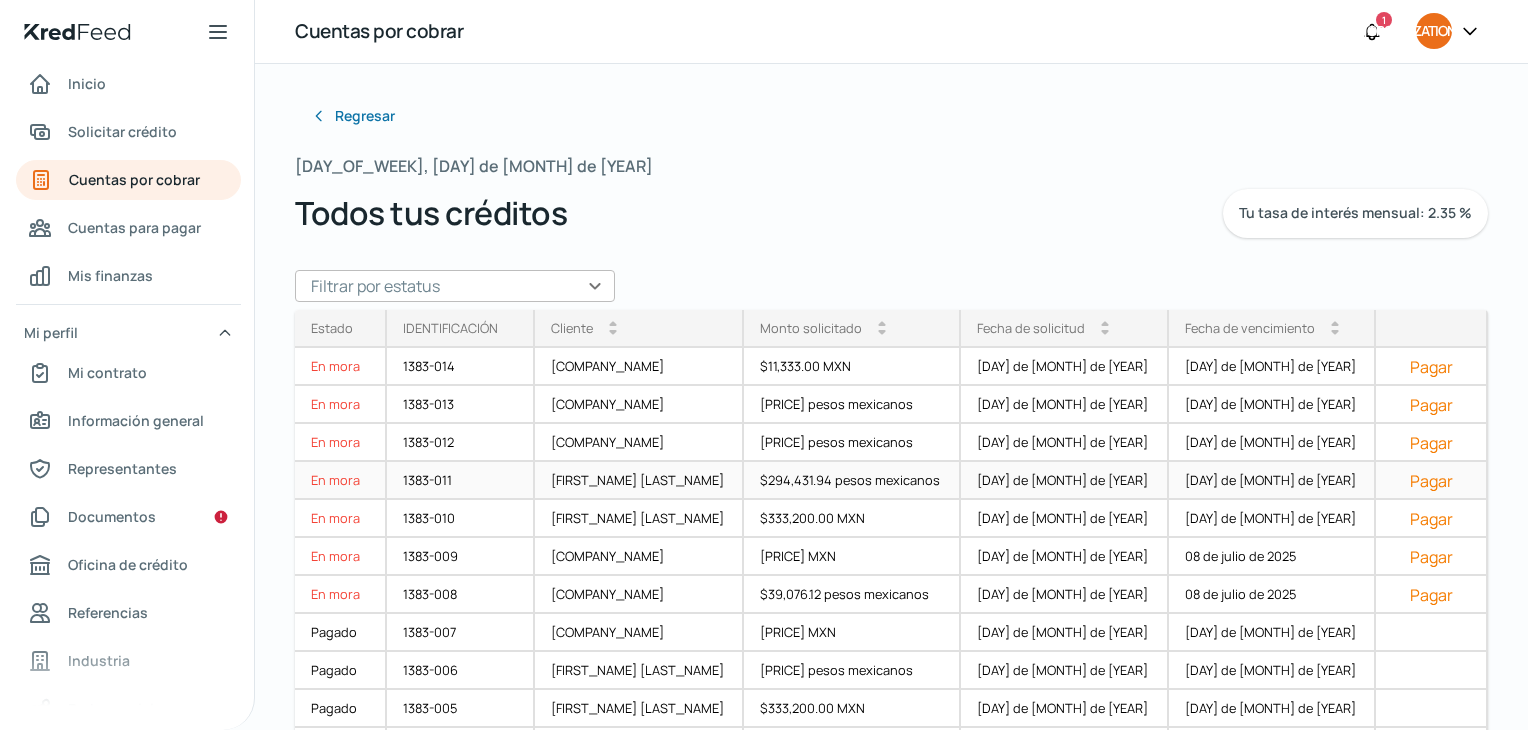 click on "Pagar" at bounding box center [1431, 481] 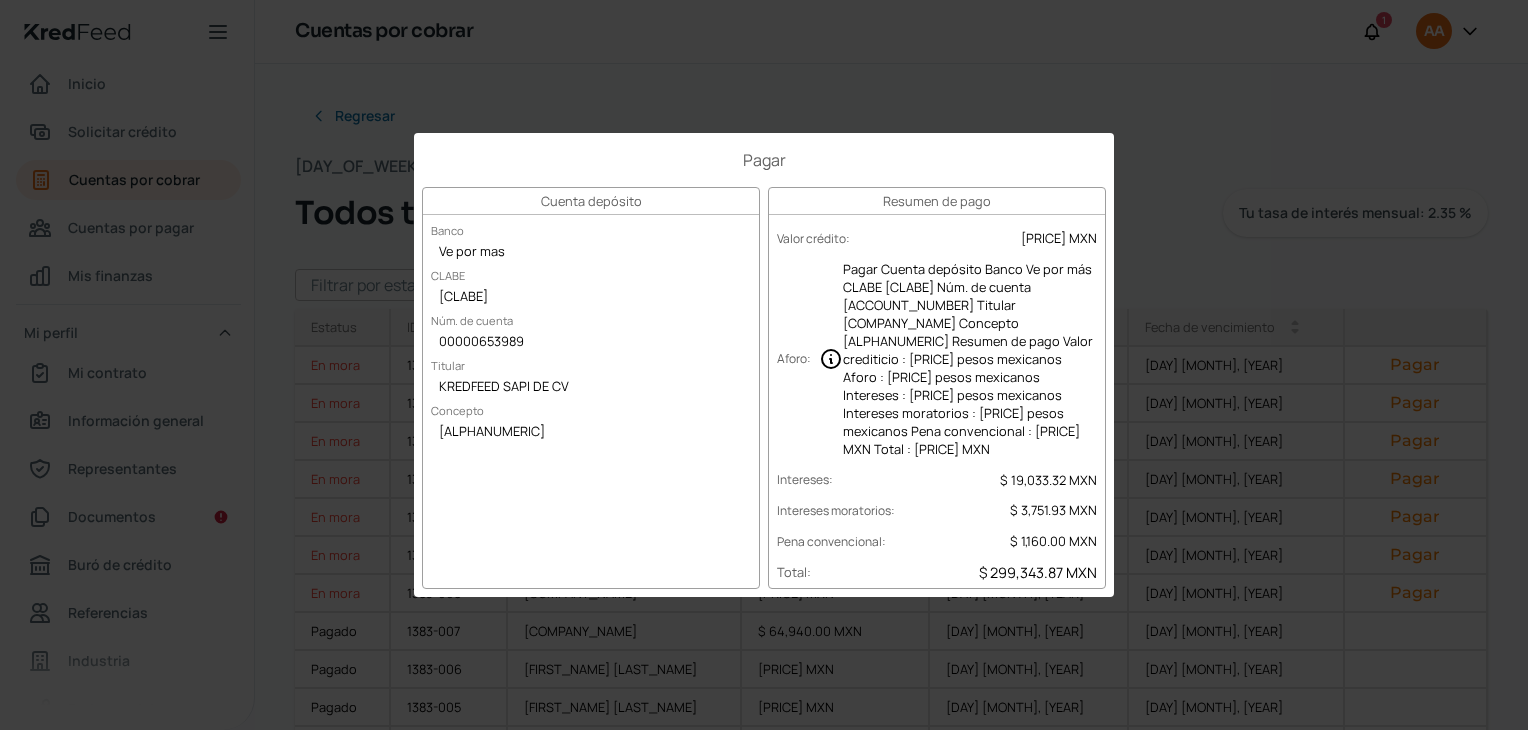 click on "Pagar Cuenta depósito Banco Ve por mas CLABE [CLABE] Núm. de cuenta [ACCOUNT_NUMBER] Titular [COMPANY_NAME] Concepto [ALPHANUMERIC] Resumen de pago Valor crédito : [PRICE] MXN Aforo : [PRICE] MXN Intereses : [PRICE] MXN Intereses moratorios : [PRICE] MXN Pena convencional : [PRICE] MXN Total : [PRICE] MXN" at bounding box center [764, 365] 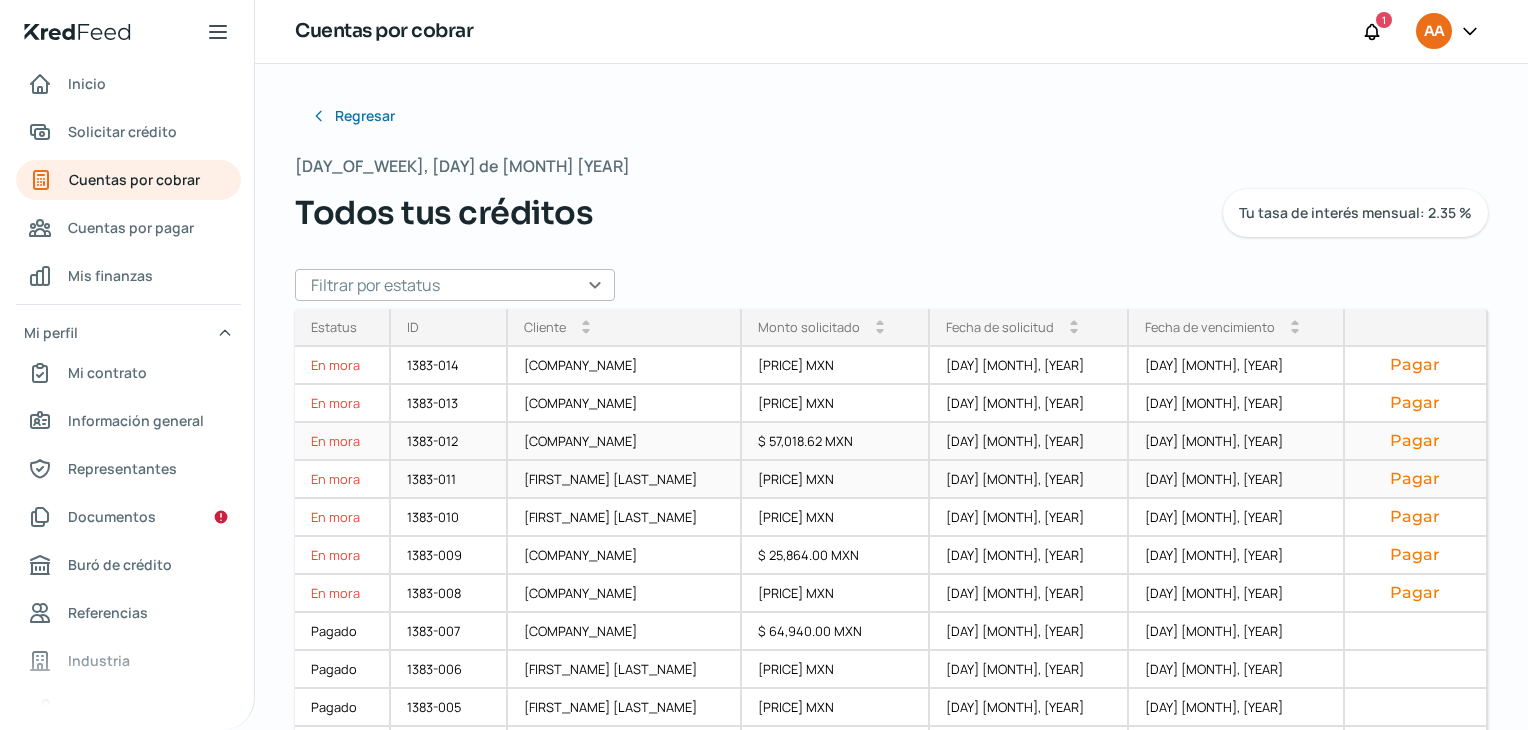 click on "Pagar" at bounding box center (1416, 441) 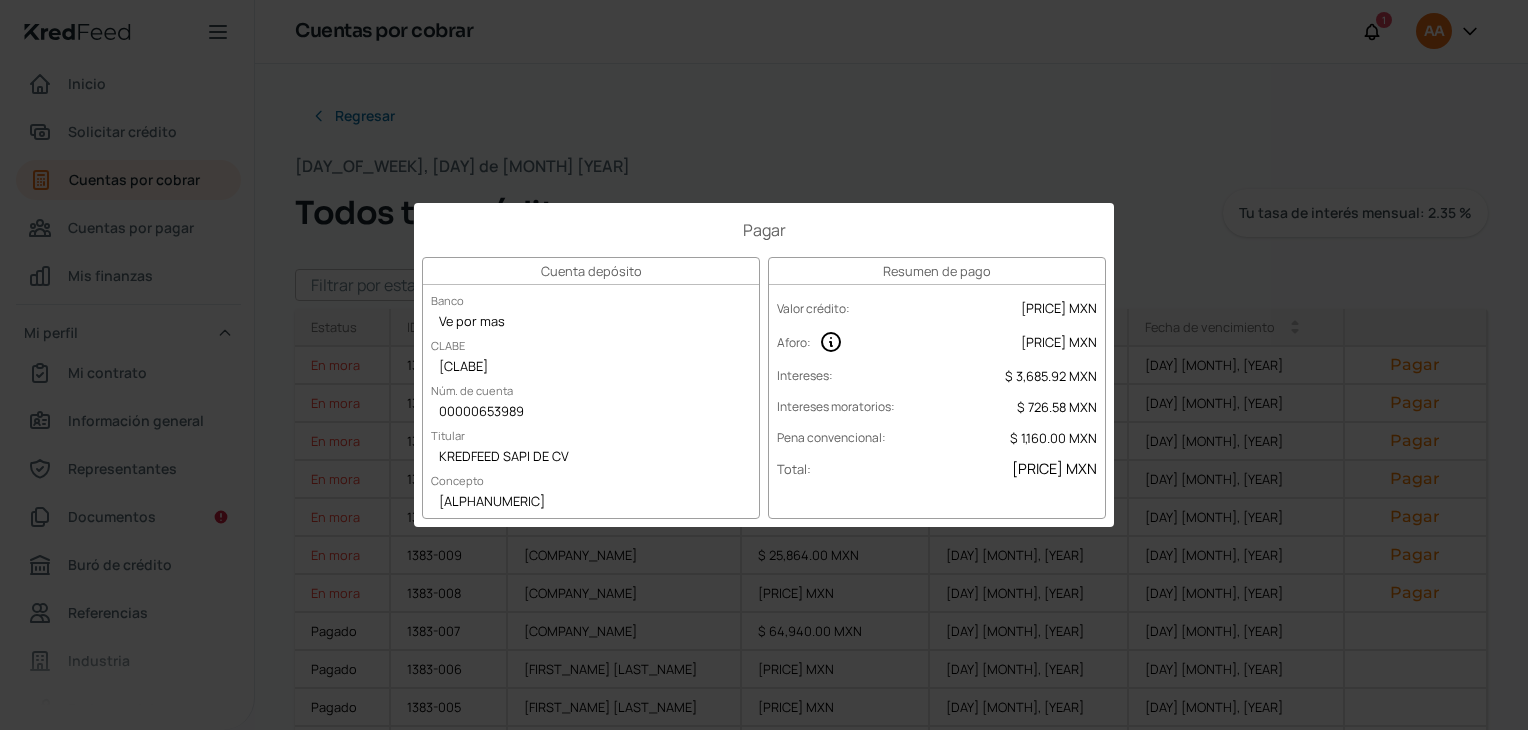 scroll, scrollTop: 0, scrollLeft: 0, axis: both 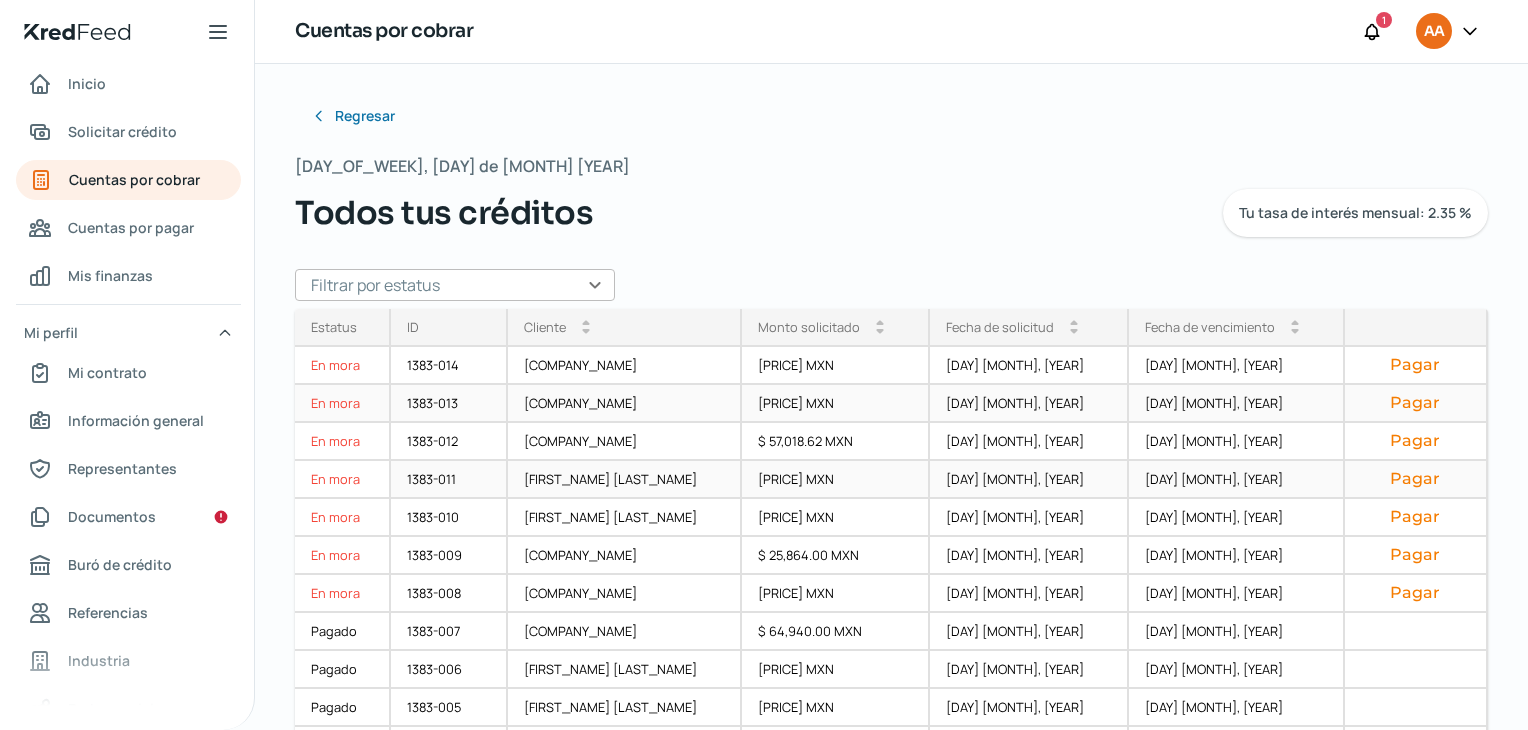click on "Pagar" at bounding box center [1416, 403] 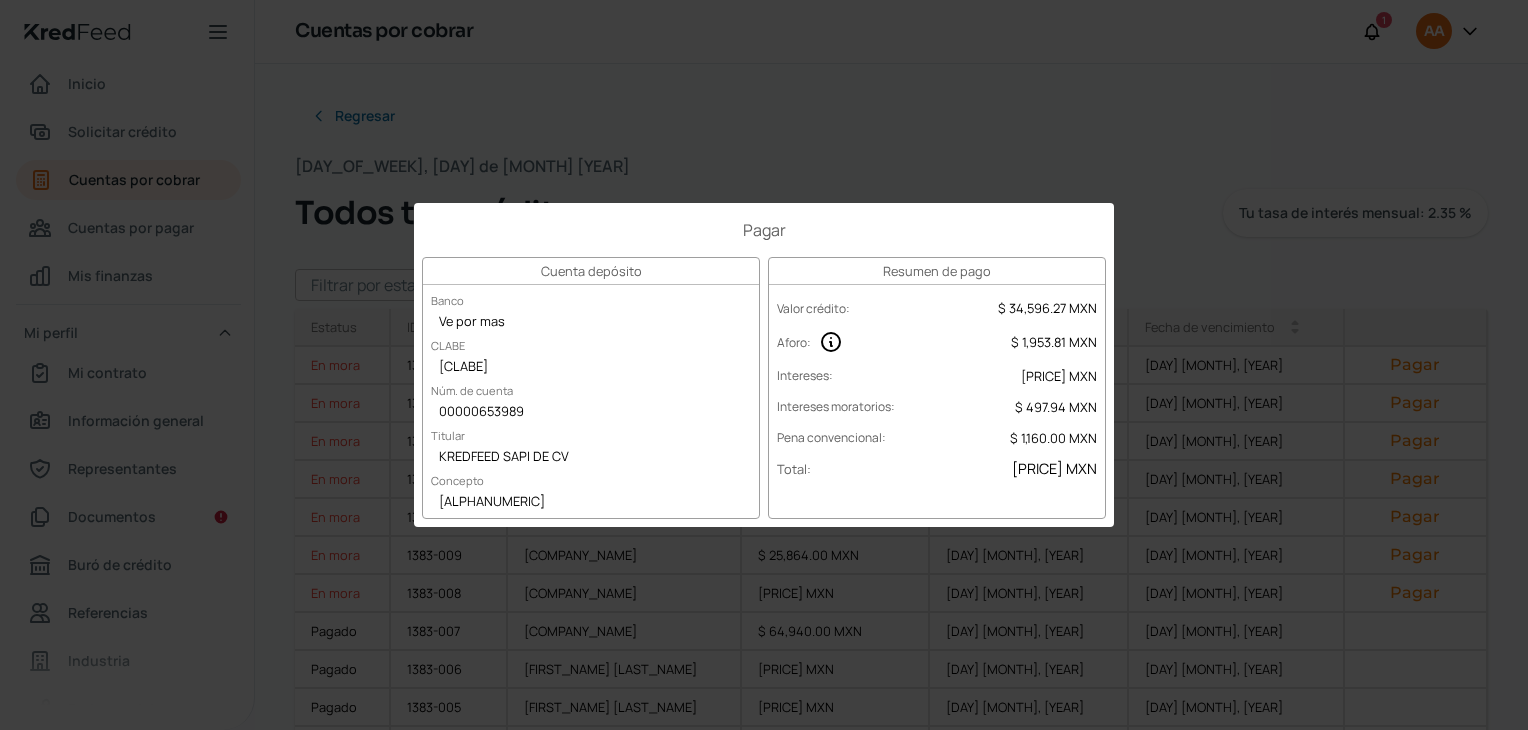 click on "Pagar Cuenta depósito Banco Ve por mas CLABE [CLABE] Núm. de cuenta [ACCOUNT_NUMBER] Titular [COMPANY_NAME] Concepto [ALPHANUMERIC] Resumen de pago Valor crédito : [PRICE] MXN Aforo : [PRICE] MXN Intereses : [PRICE] MXN Intereses moratorios : [PRICE] MXN Pena convencional : [PRICE] MXN Total : [PRICE] MXN" at bounding box center [764, 365] 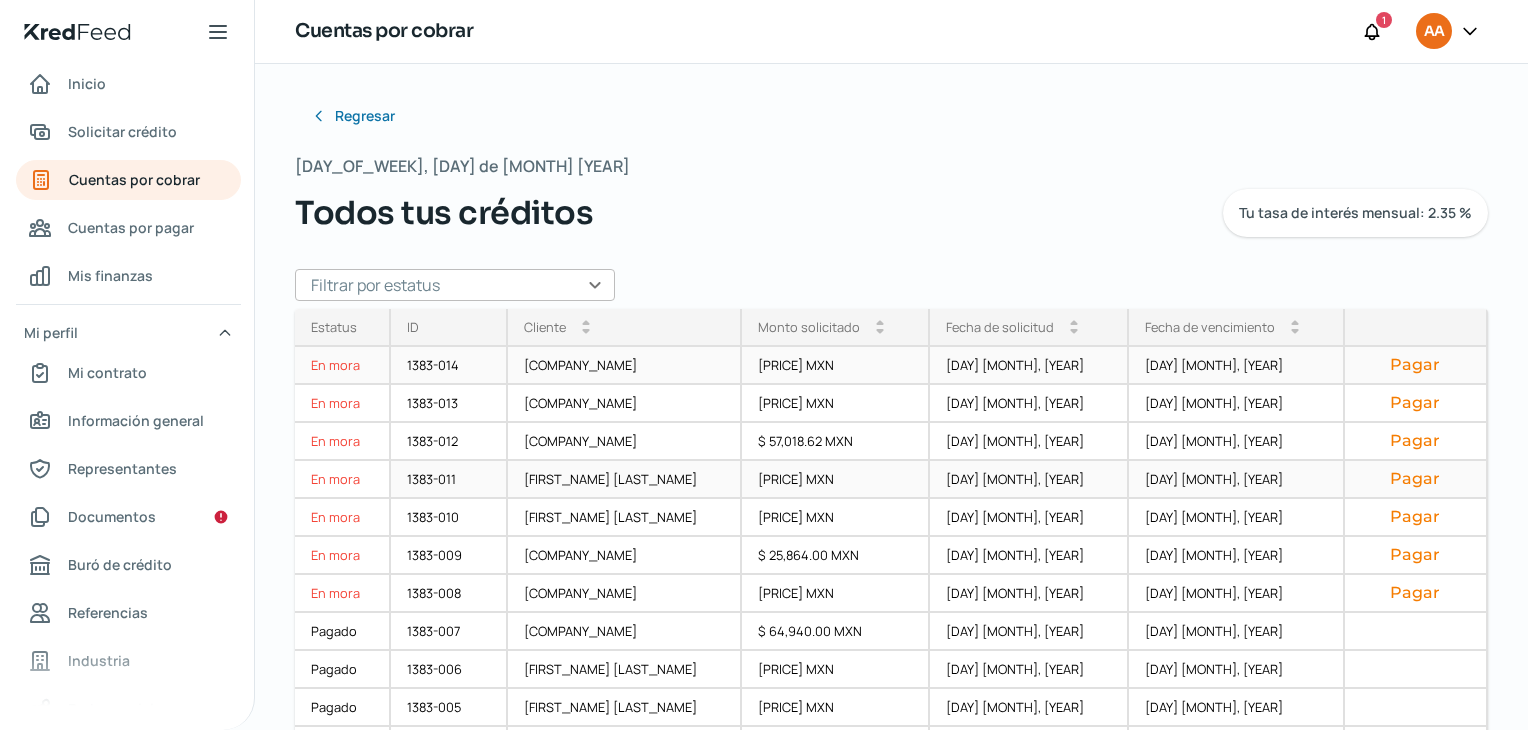 click on "Pagar" at bounding box center [1416, 365] 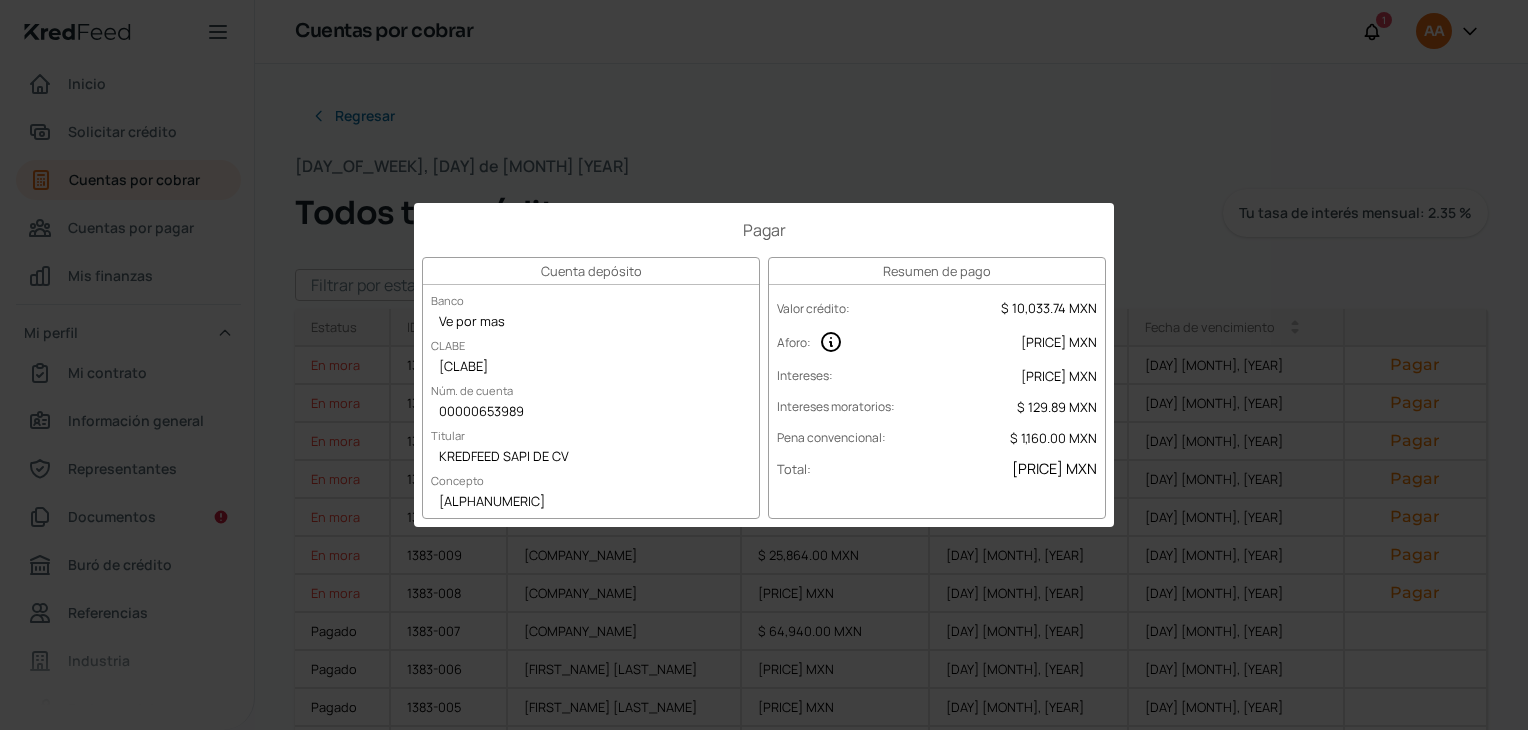 click on "Pagar Cuenta depósito Banco Ve por mas CLABE [CLABE] Núm. de cuenta [ACCOUNT_NUMBER] Titular [COMPANY_NAME] Concepto [ALPHANUMERIC] Resumen de pago Valor crédito : [PRICE] MXN Aforo : [PRICE] MXN Intereses : [PRICE] MXN Intereses moratorios : [PRICE] MXN Pena convencional : [PRICE] MXN Total : [PRICE] MXN" at bounding box center (764, 365) 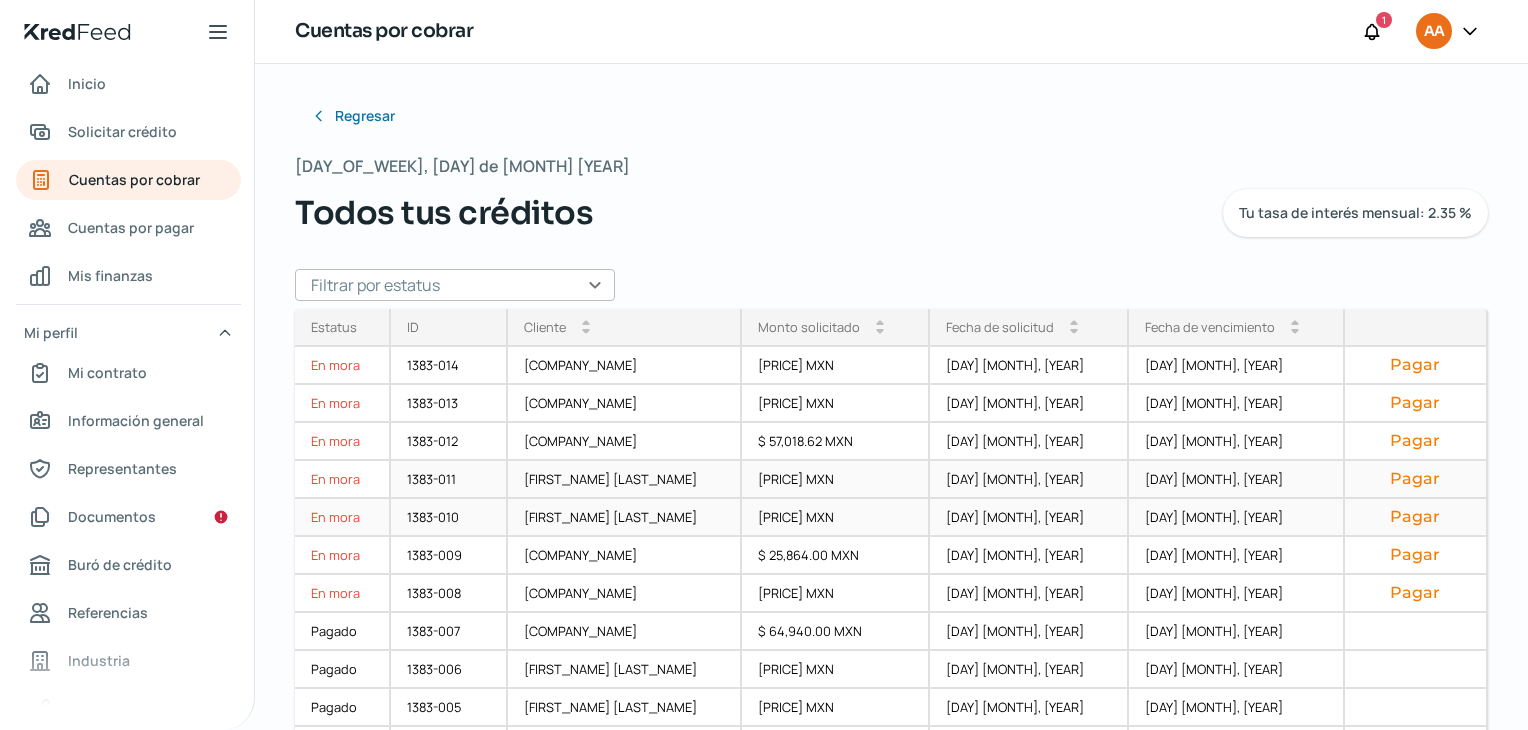 click on "Pagar" at bounding box center (1416, 517) 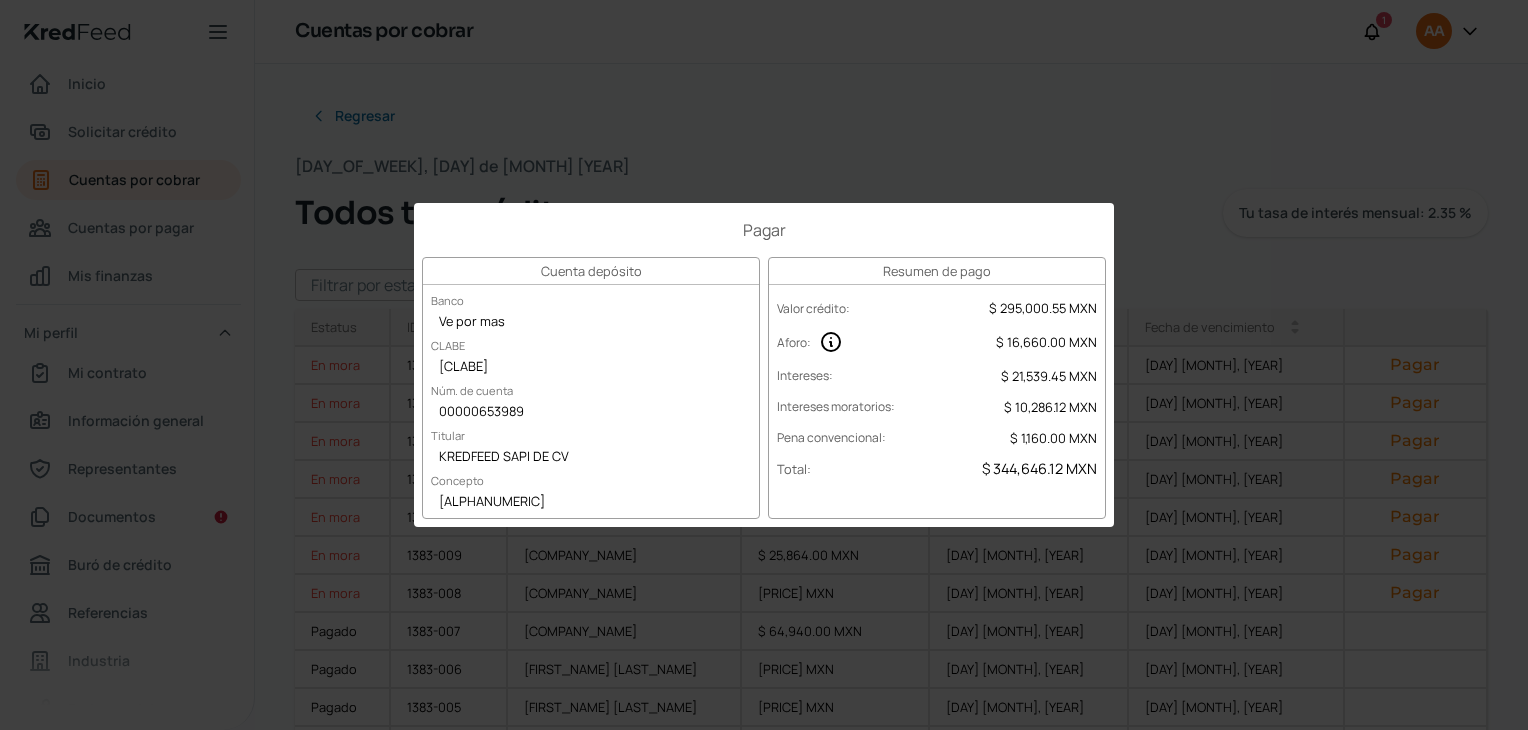click on "Pagar Cuenta depósito Banco Ve por mas CLABE [CLABE] Núm. de cuenta [ACCOUNT_NUMBER] Titular [COMPANY_NAME] Concepto [ALPHANUMERIC] Resumen de pago Valor crédito : [PRICE] MXN Aforo : [PRICE] MXN Intereses : [PRICE] MXN Intereses moratorios : [PRICE] MXN Pena convencional : [PRICE] MXN Total : [PRICE] MXN" at bounding box center [764, 365] 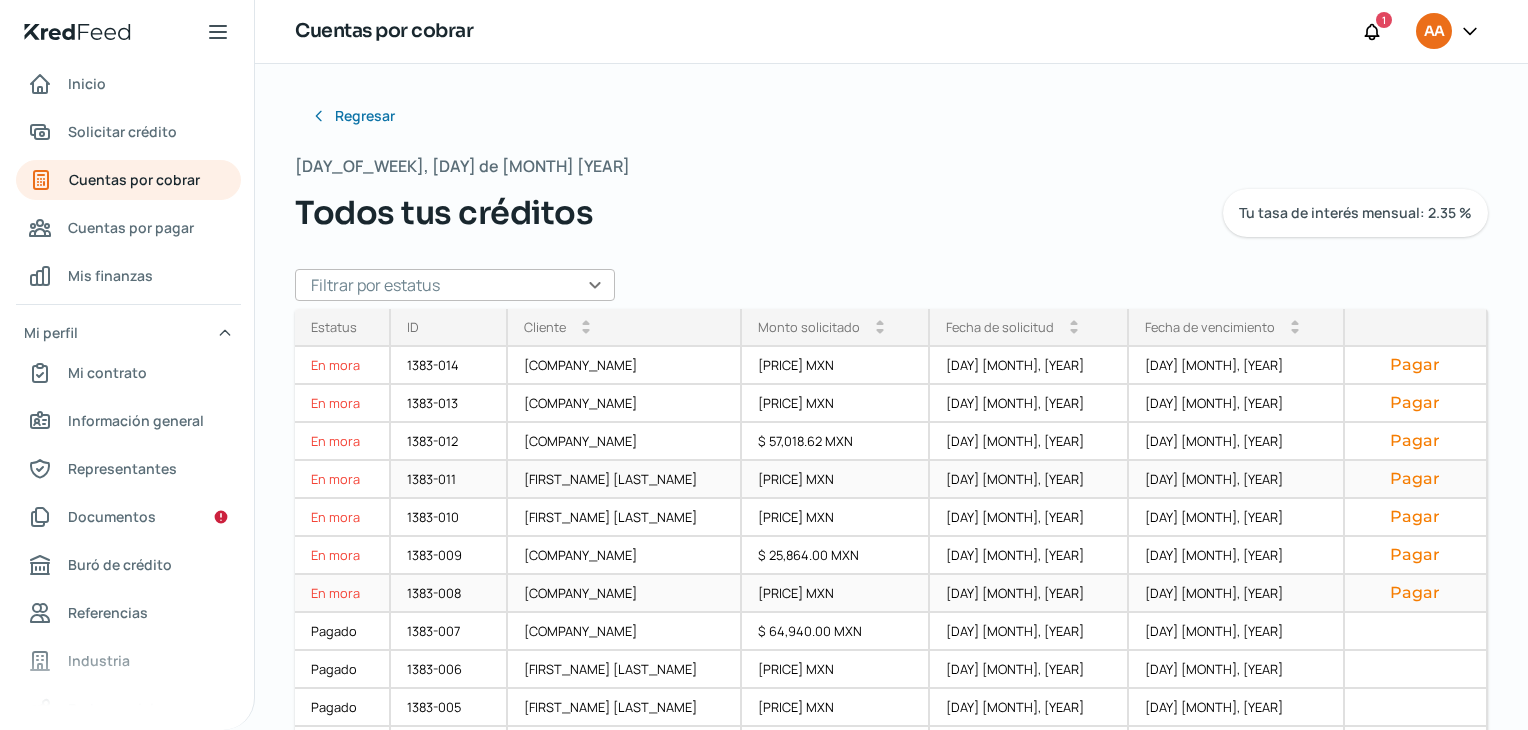 click on "Pagar" at bounding box center [1416, 593] 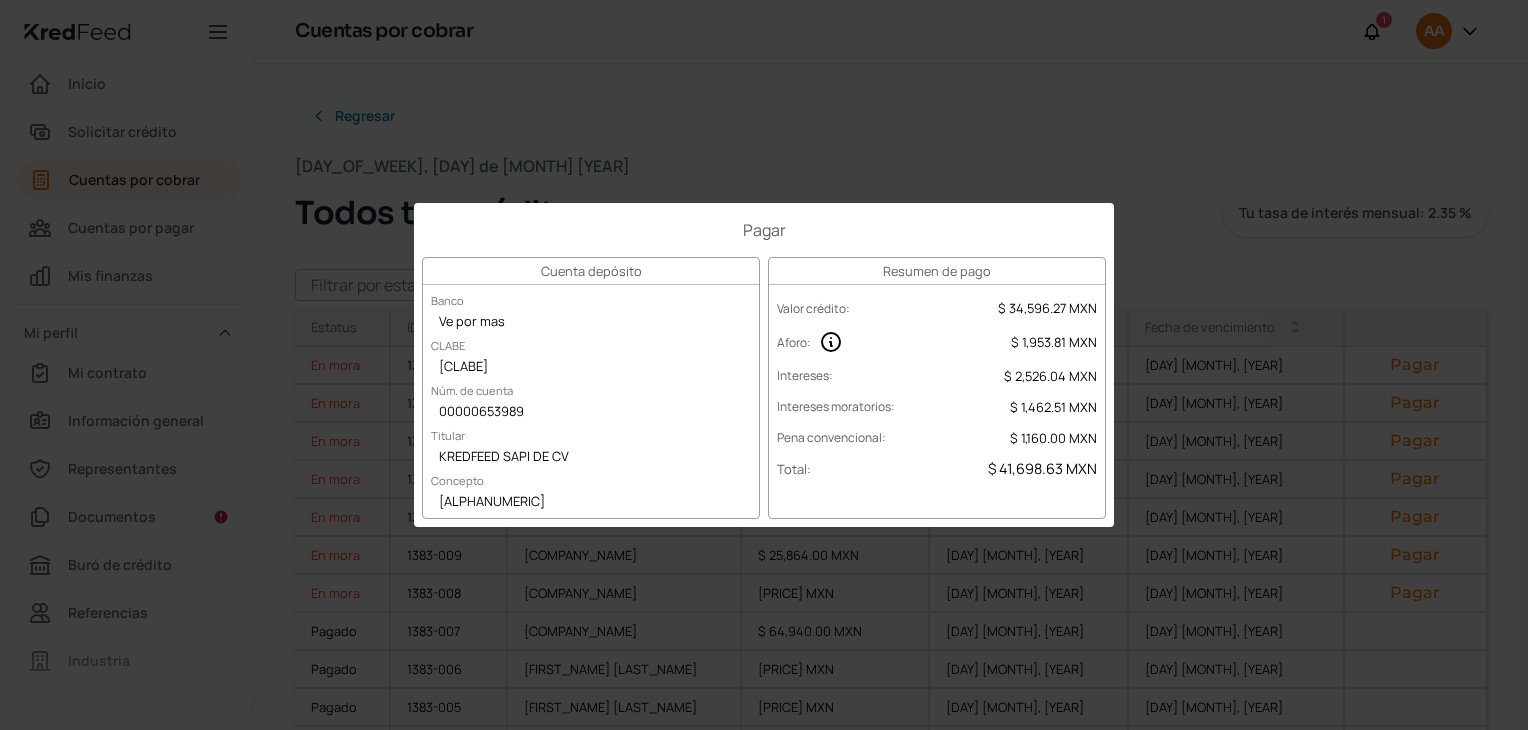click on "Pagar Cuenta depósito Banco Ve por mas CLABE [CLABE] Núm. de cuenta [ACCOUNT_NUMBER] Titular [COMPANY_NAME] Concepto [ALPHANUMERIC] Resumen de pago Valor crédito : [PRICE] MXN Aforo : [PRICE] MXN Intereses : [PRICE] MXN Intereses moratorios : [PRICE] MXN Pena convencional : [PRICE] MXN Total : [PRICE] MXN" at bounding box center [764, 365] 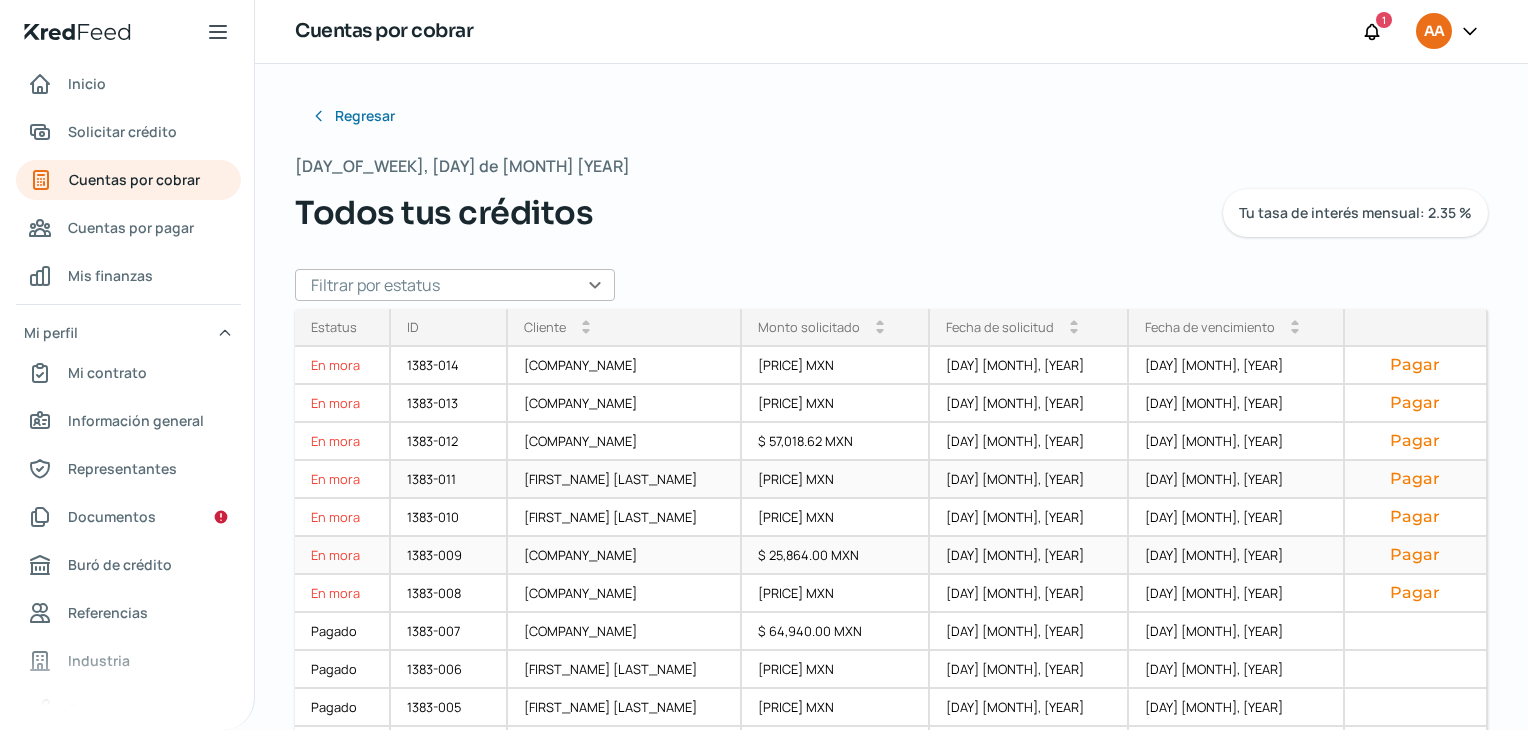 click on "Pagar" at bounding box center [1416, 555] 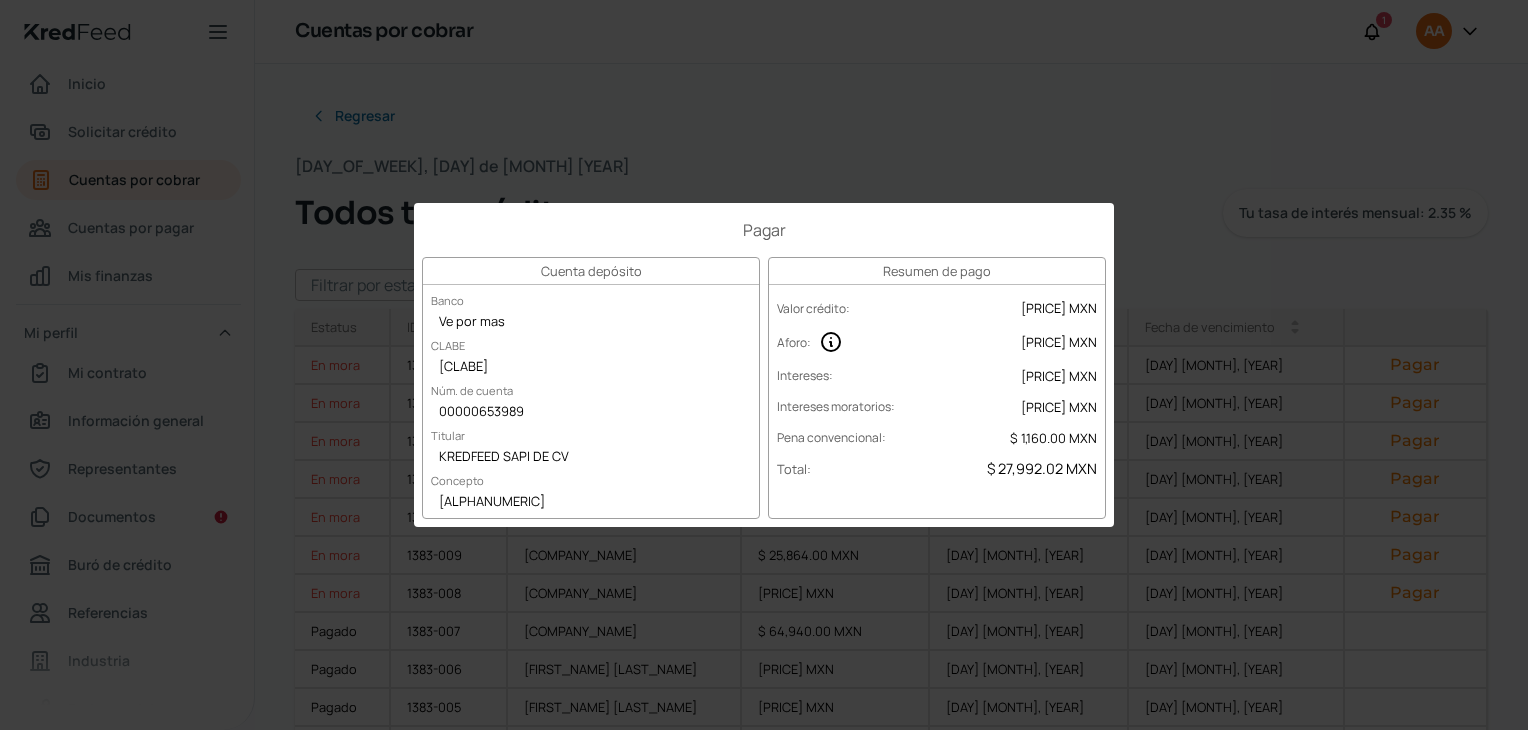 click on "Pagar Cuenta depósito Banco Ve por mas CLABE [CLABE] Núm. de cuenta [ACCOUNT_NUMBER] Titular [COMPANY_NAME] Concepto [ALPHANUMERIC] Resumen de pago Valor crédito : [PRICE] MXN Aforo : [PRICE] MXN Intereses : [PRICE] MXN Intereses moratorios : [PRICE] MXN Pena convencional : [PRICE] MXN Total : [PRICE] MXN" at bounding box center (764, 365) 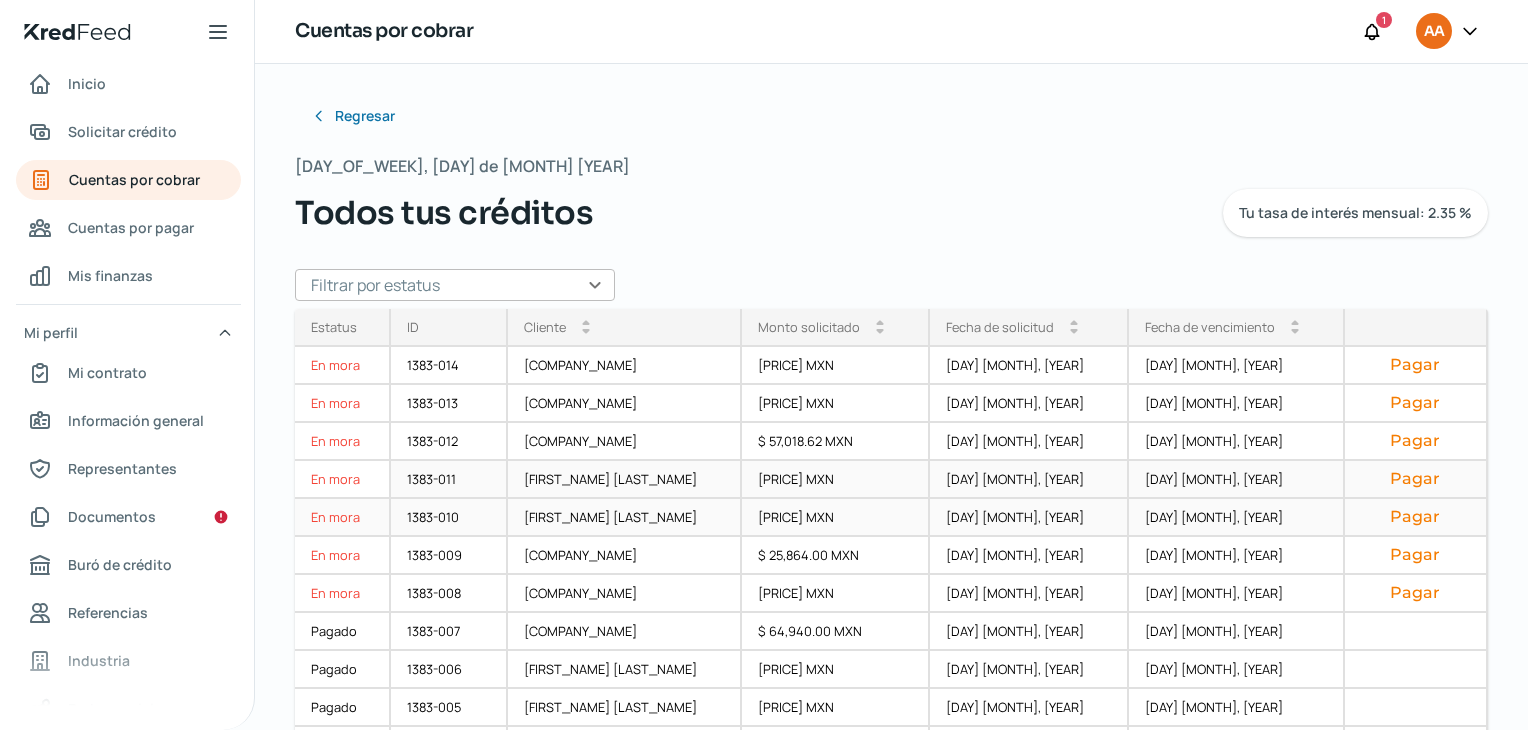 click on "Pagar" at bounding box center (1416, 517) 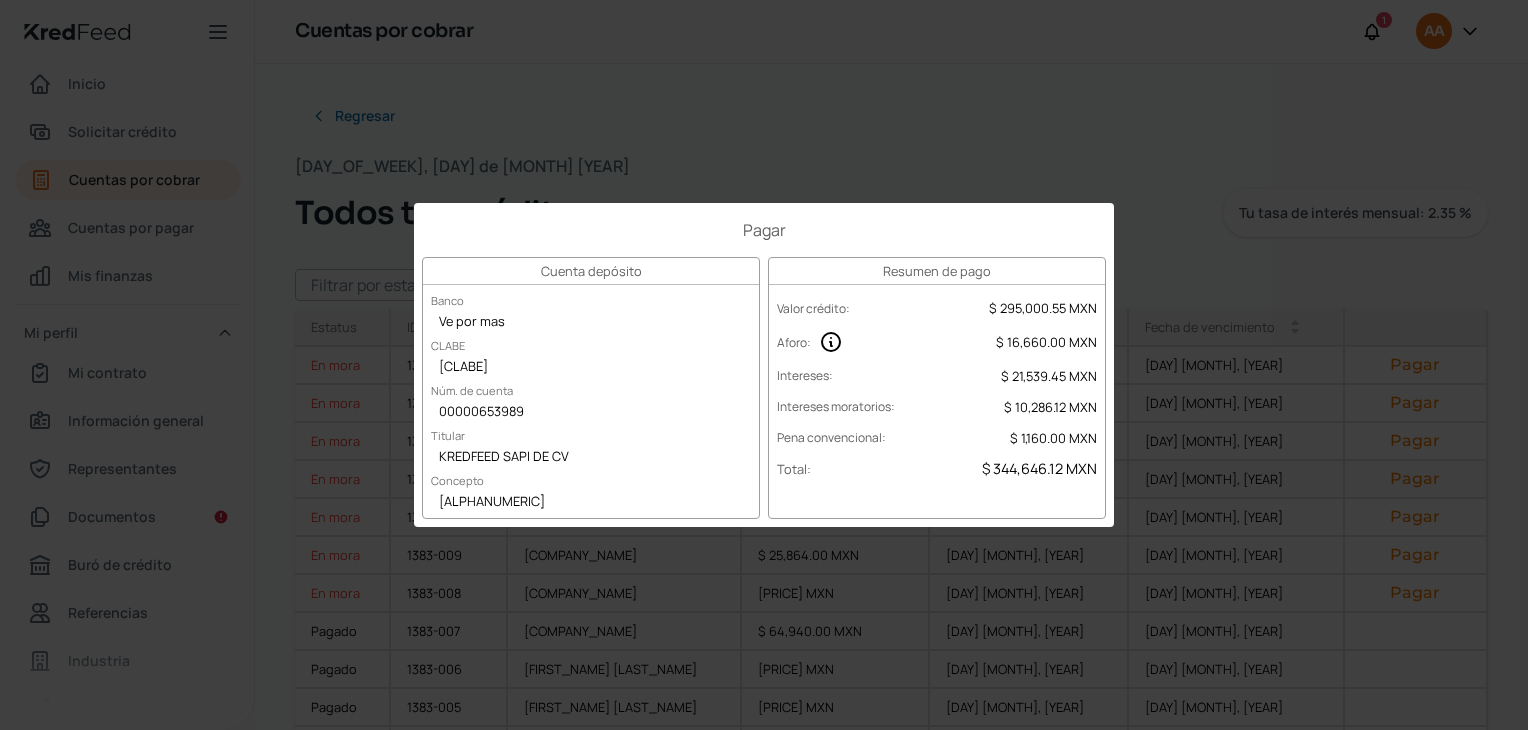 click on "Pagar Cuenta depósito Banco Ve por mas CLABE [CLABE] Núm. de cuenta [ACCOUNT_NUMBER] Titular [COMPANY_NAME] Concepto [ALPHANUMERIC] Resumen de pago Valor crédito : [PRICE] MXN Aforo : [PRICE] MXN Intereses : [PRICE] MXN Intereses moratorios : [PRICE] MXN Pena convencional : [PRICE] MXN Total : [PRICE] MXN" at bounding box center (764, 365) 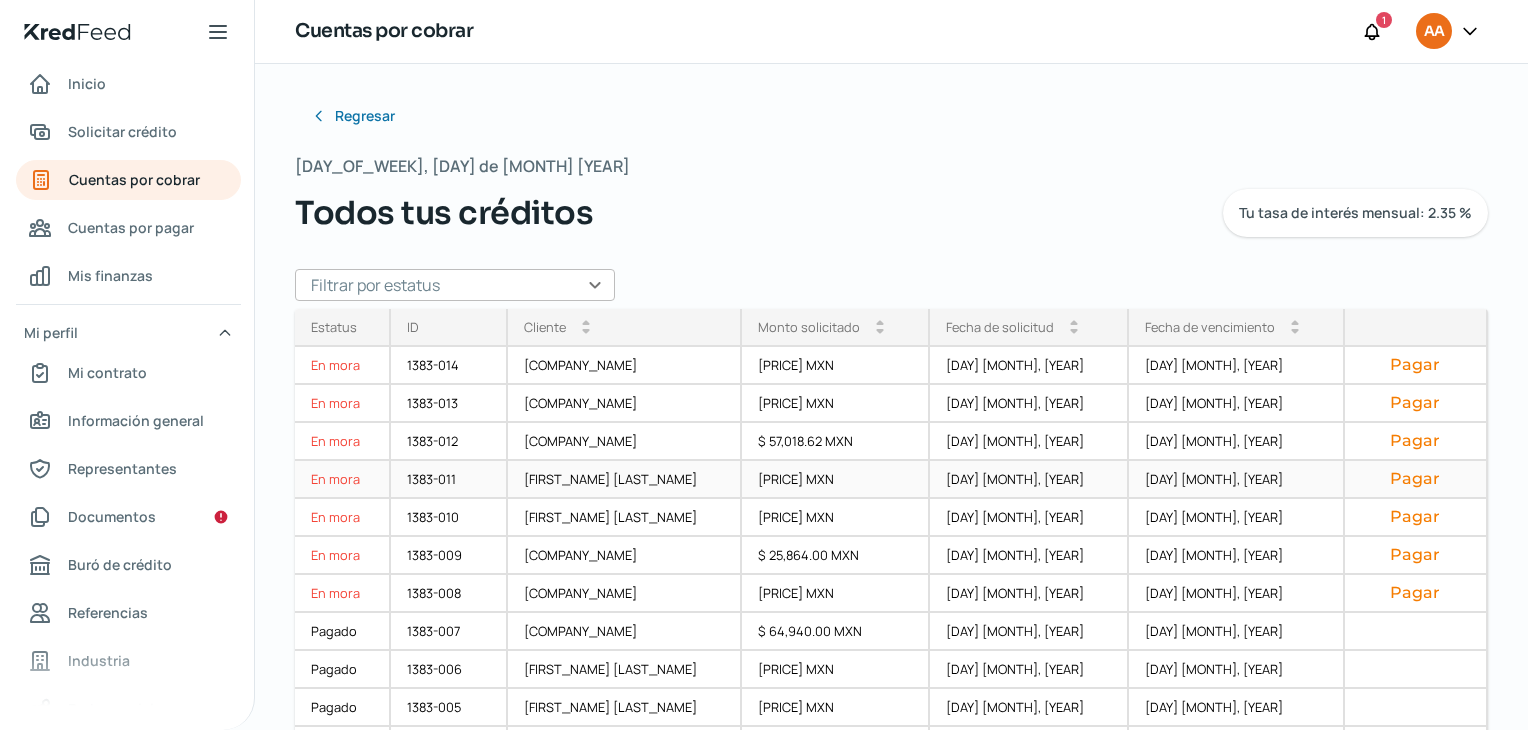 click on "Pagar" at bounding box center (1416, 479) 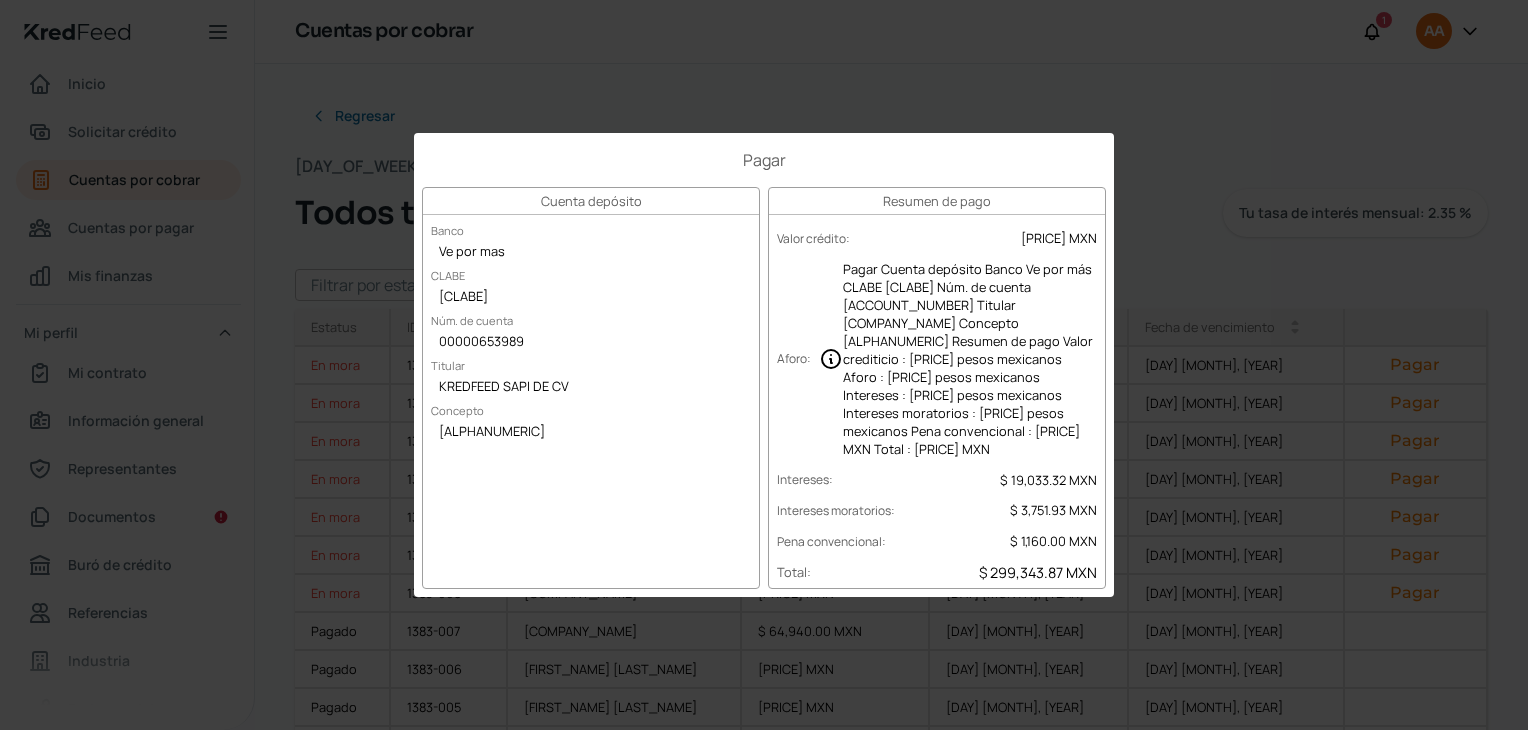 click on "Pagar Cuenta depósito Banco Ve por mas CLABE [CLABE] Núm. de cuenta [ACCOUNT_NUMBER] Titular [COMPANY_NAME] Concepto [ALPHANUMERIC] Resumen de pago Valor crédito : [PRICE] MXN Aforo : [PRICE] MXN Intereses : [PRICE] MXN Intereses moratorios : [PRICE] MXN Pena convencional : [PRICE] MXN Total : [PRICE] MXN" at bounding box center (764, 365) 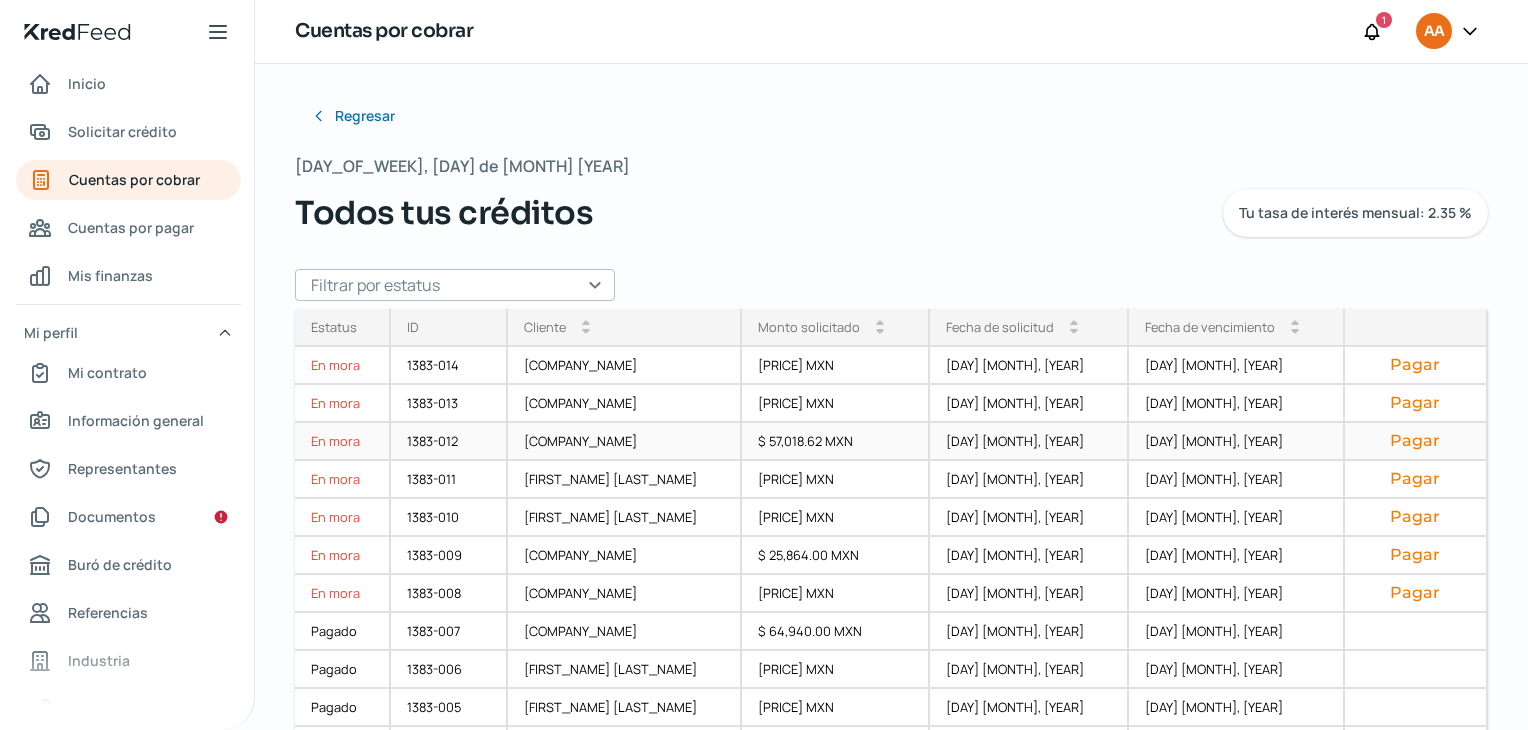 click on "Pagar" at bounding box center (1416, 441) 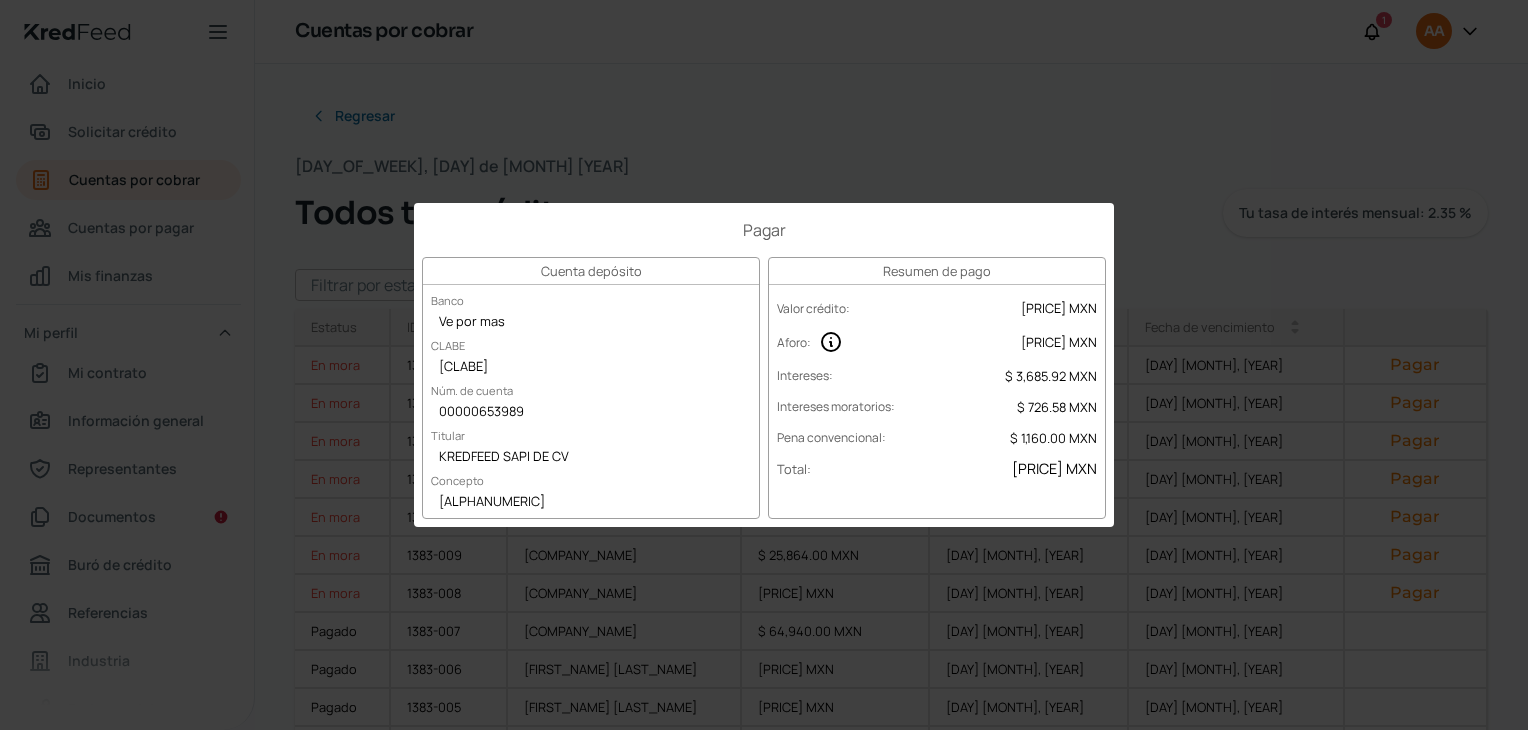 click on "Pagar Cuenta depósito Banco Ve por mas CLABE [CLABE] Núm. de cuenta [ACCOUNT_NUMBER] Titular [COMPANY_NAME] Concepto [ALPHANUMERIC] Resumen de pago Valor crédito : [PRICE] MXN Aforo : [PRICE] MXN Intereses : [PRICE] MXN Intereses moratorios : [PRICE] MXN Pena convencional : [PRICE] MXN Total : [PRICE] MXN" at bounding box center [764, 365] 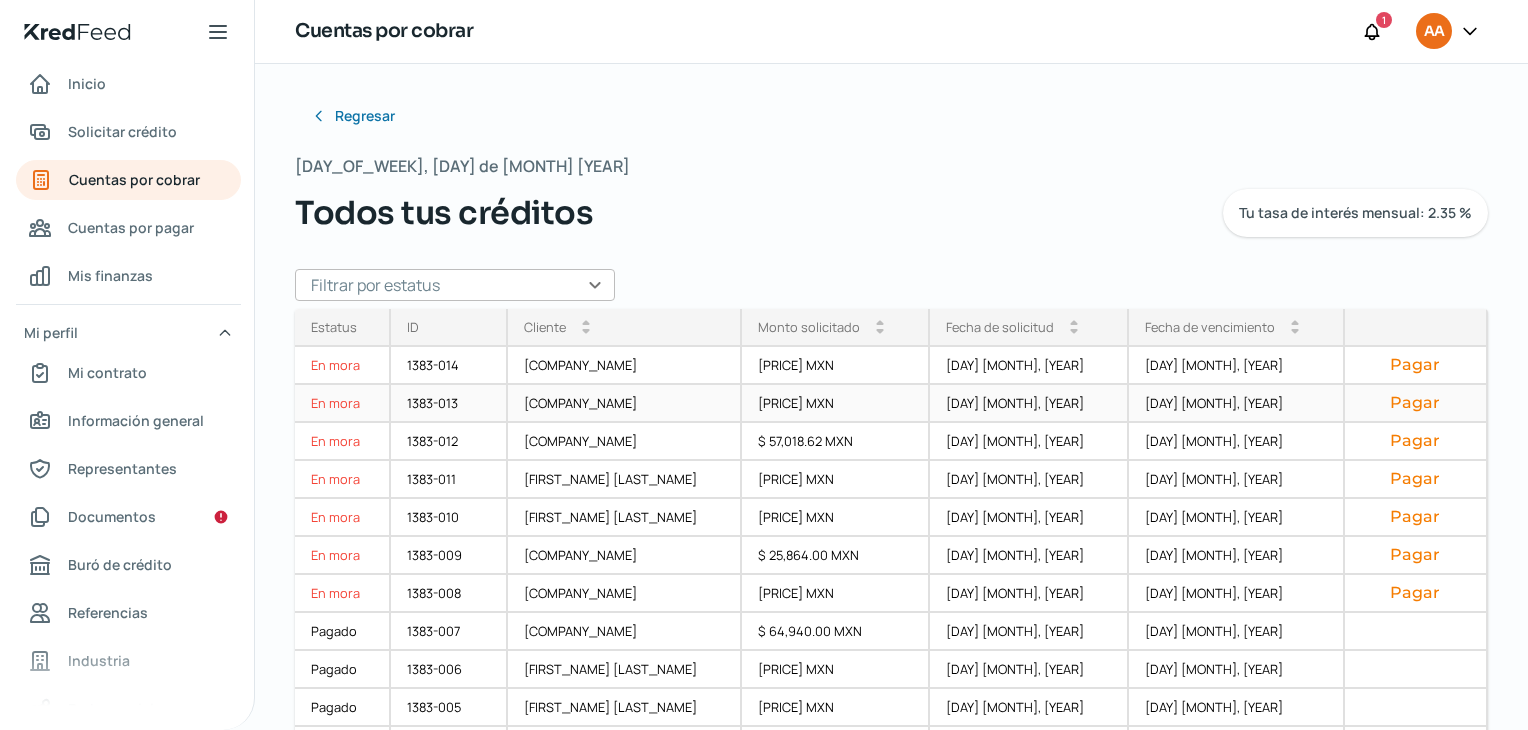 click on "Pagar" at bounding box center [1416, 403] 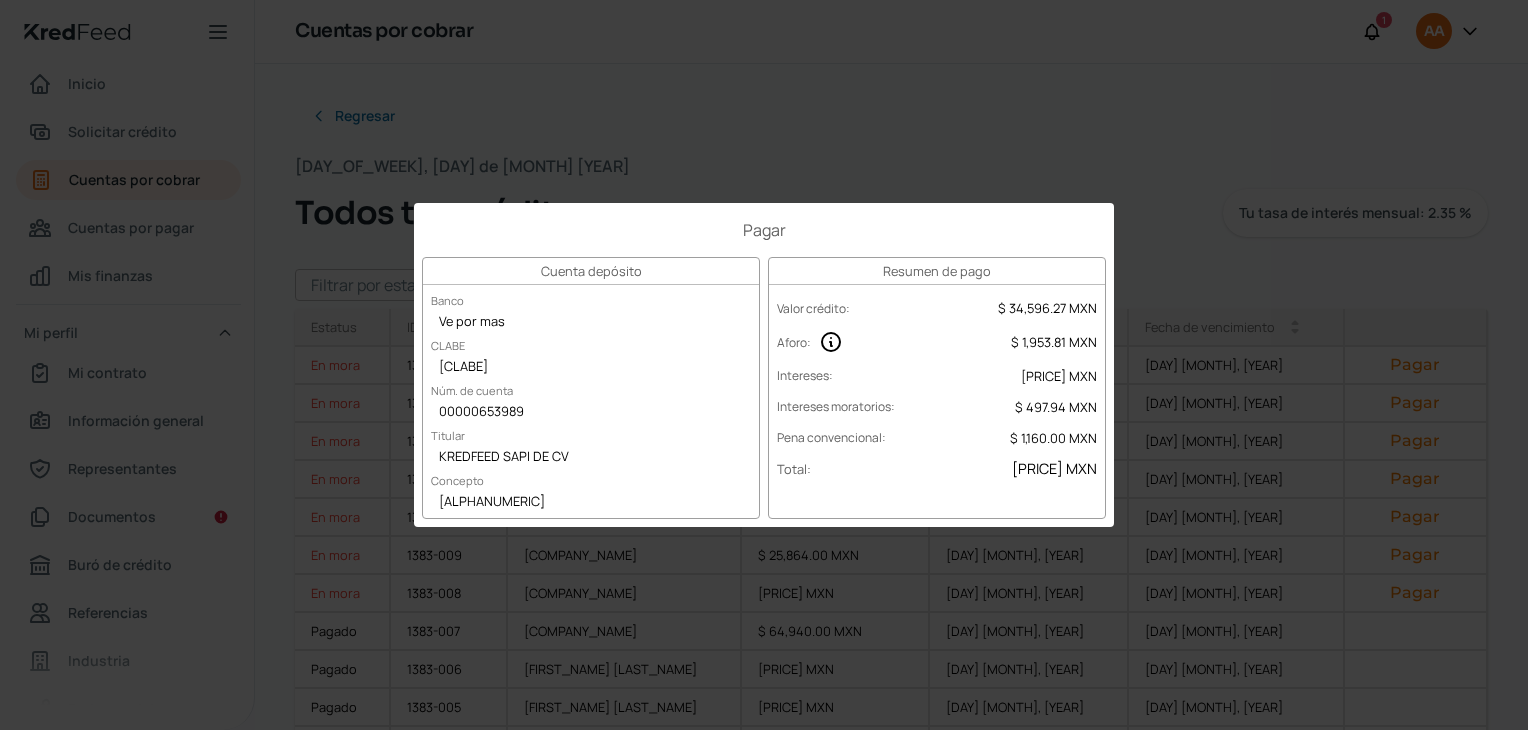 click on "Pagar Cuenta depósito Banco Ve por mas CLABE [CLABE] Núm. de cuenta [ACCOUNT_NUMBER] Titular [COMPANY_NAME] Concepto [ALPHANUMERIC] Resumen de pago Valor crédito : [PRICE] MXN Aforo : [PRICE] MXN Intereses : [PRICE] MXN Intereses moratorios : [PRICE] MXN Pena convencional : [PRICE] MXN Total : [PRICE] MXN" at bounding box center [764, 365] 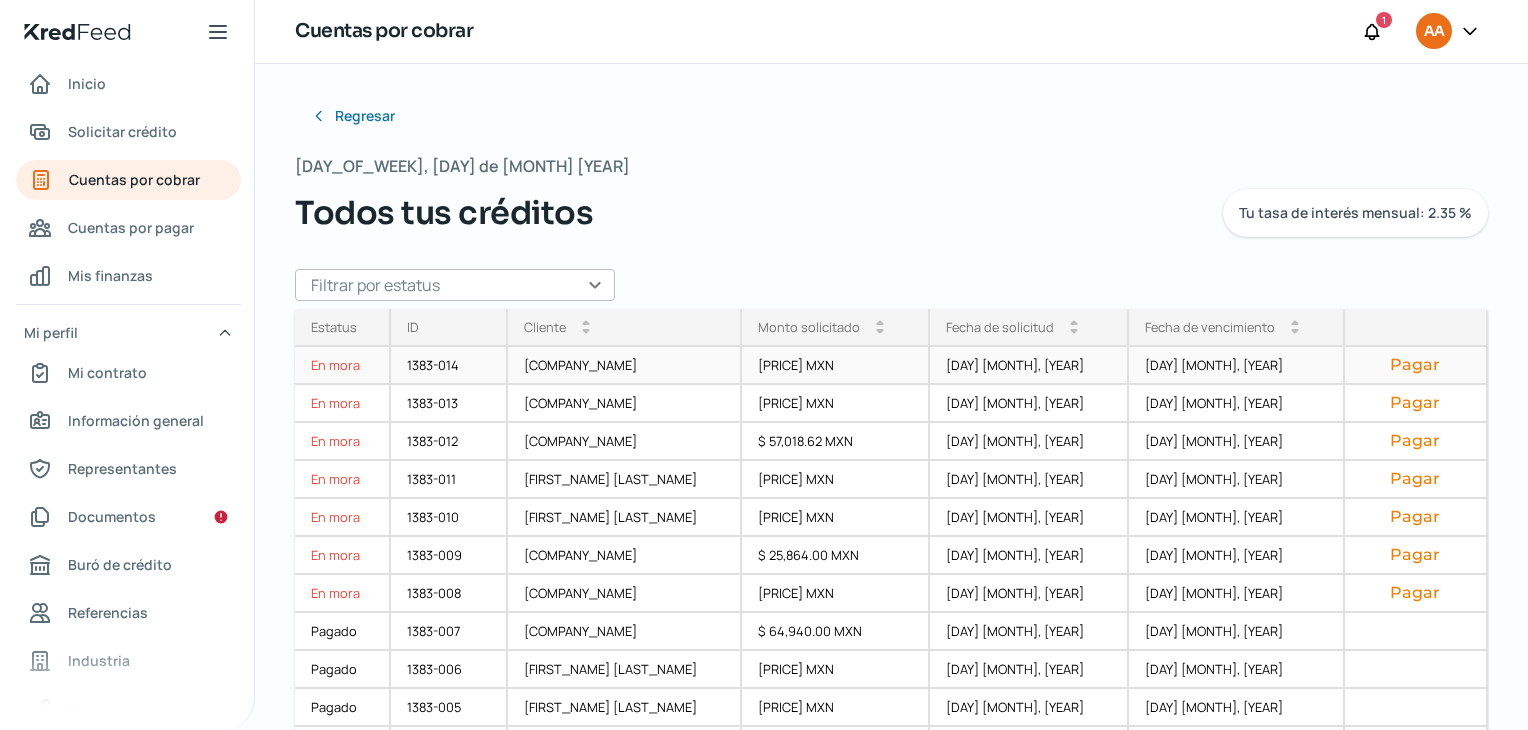 click on "Pagar" at bounding box center [1416, 365] 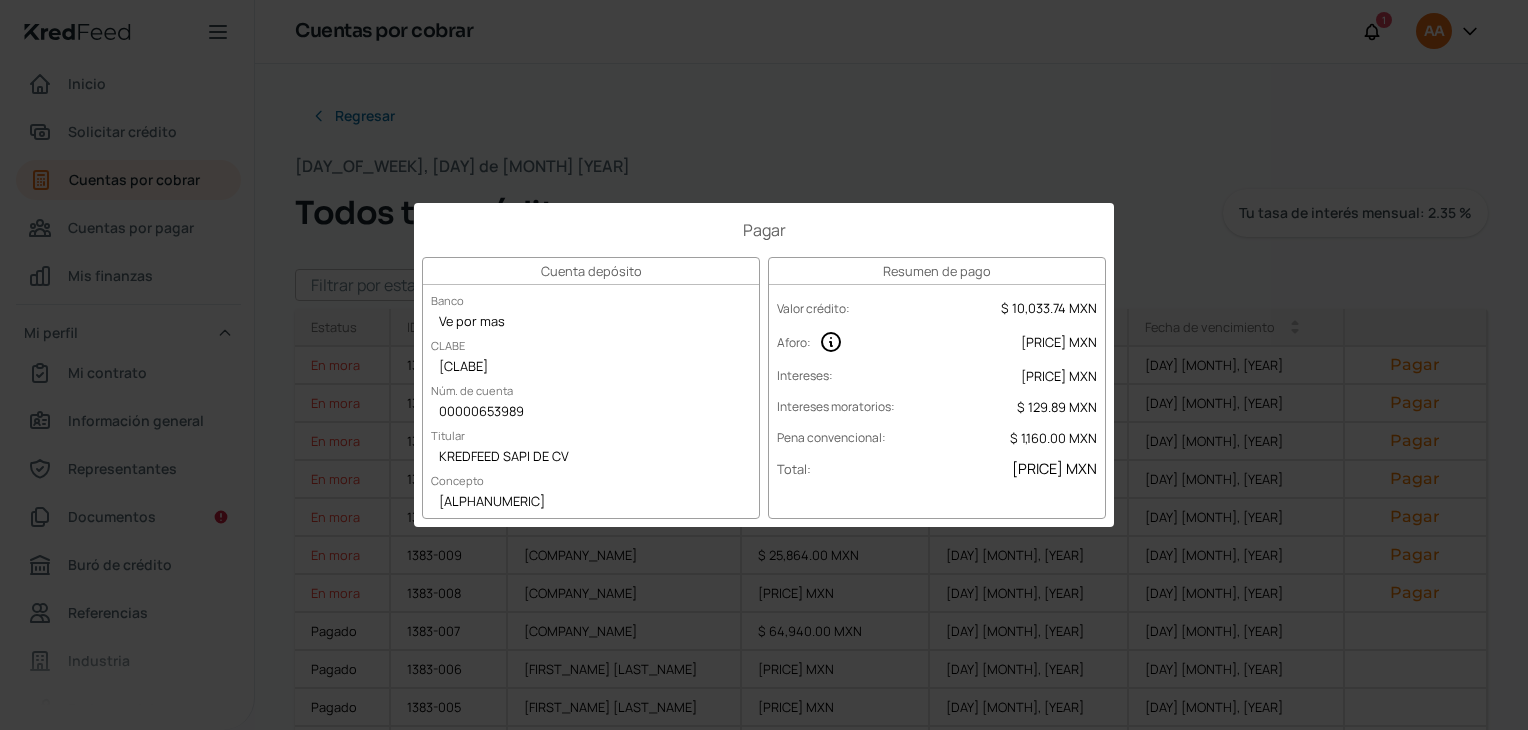 click on "Pagar Cuenta depósito Banco Ve por mas CLABE [CLABE] Núm. de cuenta [ACCOUNT_NUMBER] Titular [COMPANY_NAME] Concepto [ALPHANUMERIC] Resumen de pago Valor crédito : [PRICE] MXN Aforo : [PRICE] MXN Intereses : [PRICE] MXN Intereses moratorios : [PRICE] MXN Pena convencional : [PRICE] MXN Total : [PRICE] MXN" at bounding box center (764, 365) 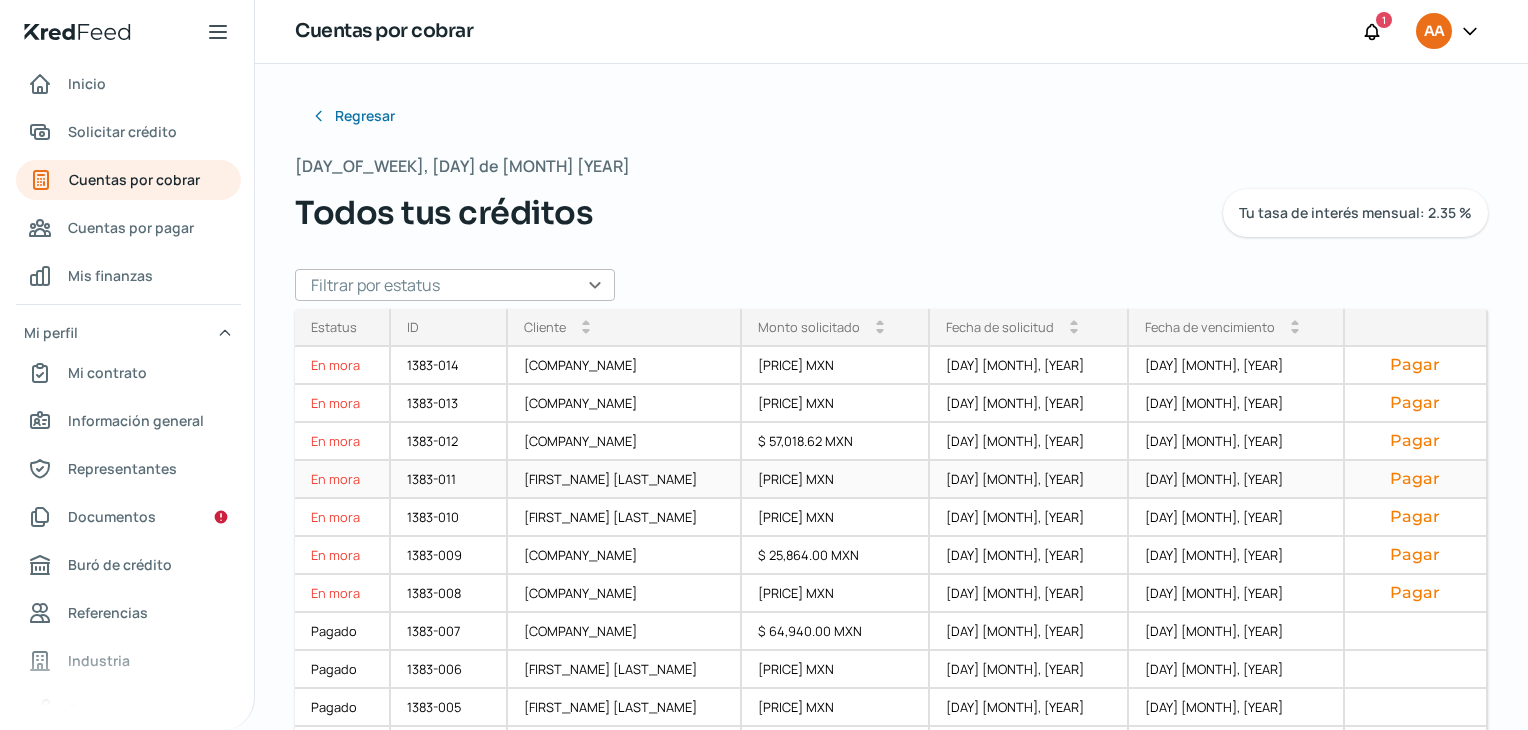 click on "Pagar" at bounding box center (1416, 479) 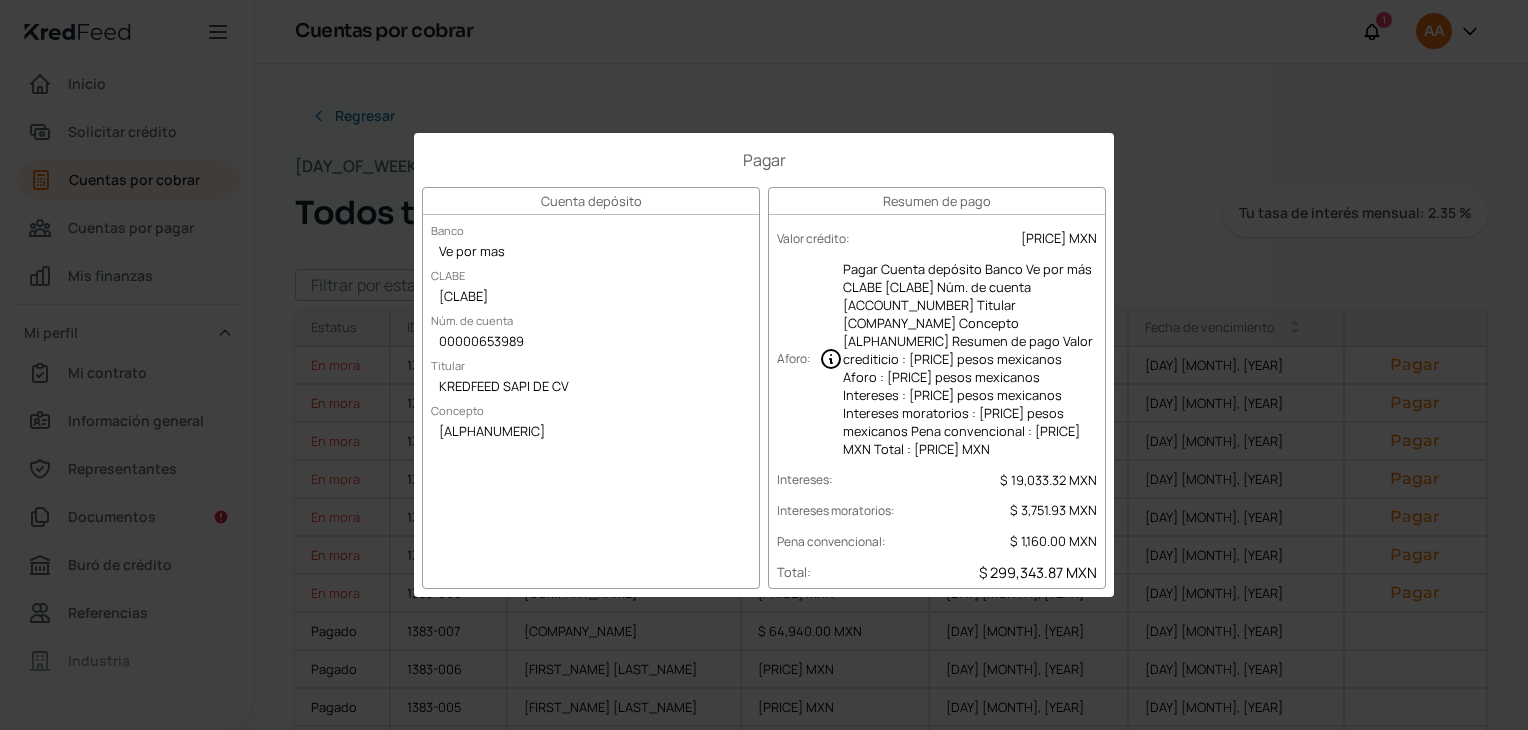 click on "Pagar Cuenta depósito Banco Ve por mas CLABE [CLABE] Núm. de cuenta [ACCOUNT_NUMBER] Titular [COMPANY_NAME] Concepto [ALPHANUMERIC] Resumen de pago Valor crédito : [PRICE] MXN Aforo : [PRICE] MXN Intereses : [PRICE] MXN Intereses moratorios : [PRICE] MXN Pena convencional : [PRICE] MXN Total : [PRICE] MXN" at bounding box center [764, 365] 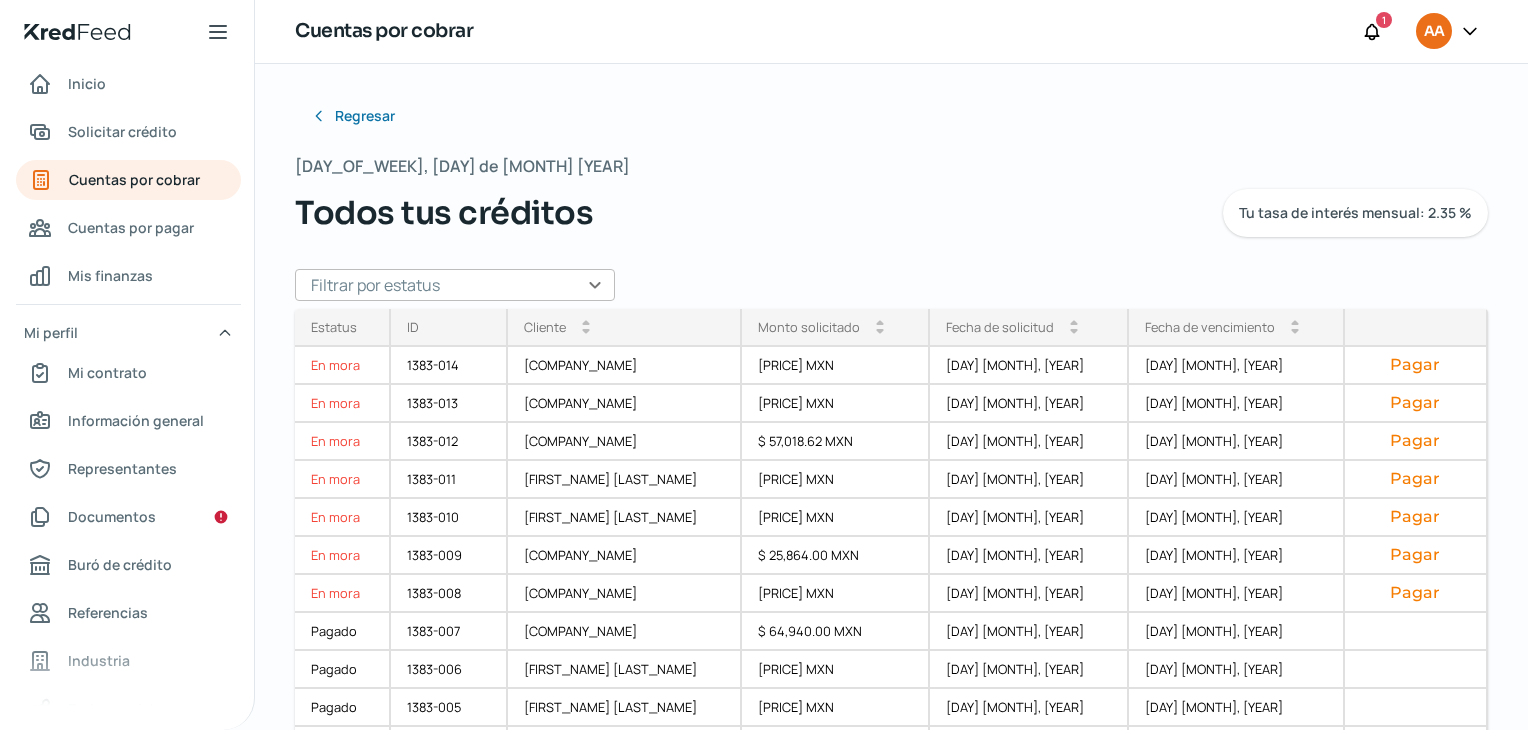 scroll, scrollTop: 0, scrollLeft: 0, axis: both 